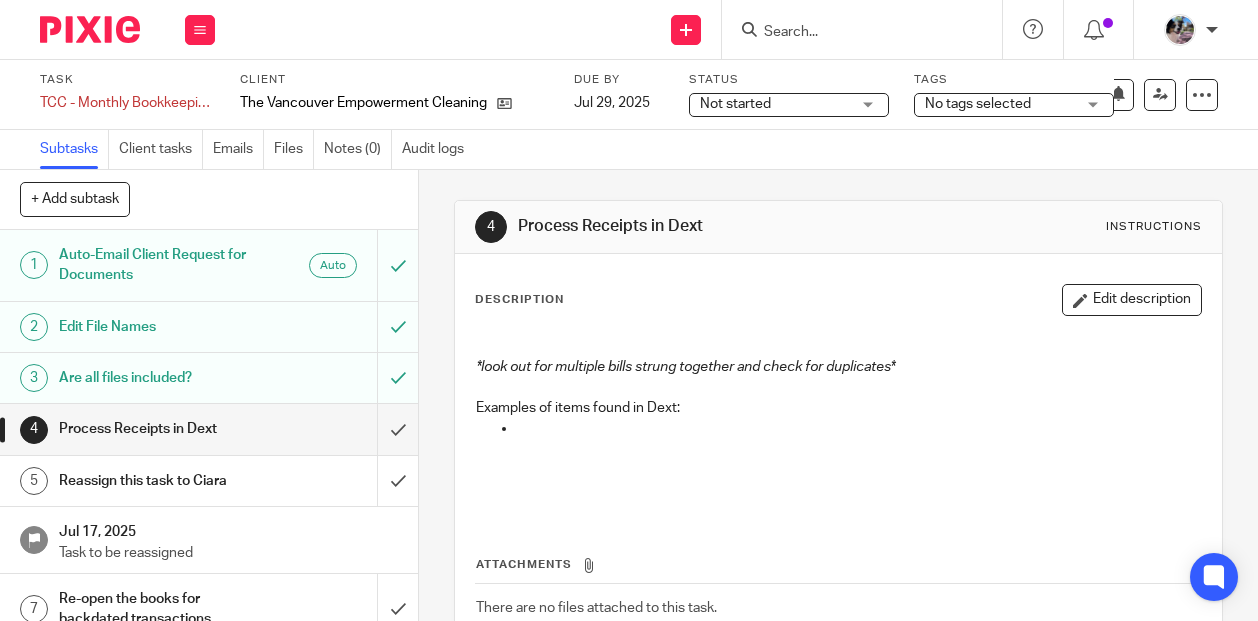scroll, scrollTop: 0, scrollLeft: 0, axis: both 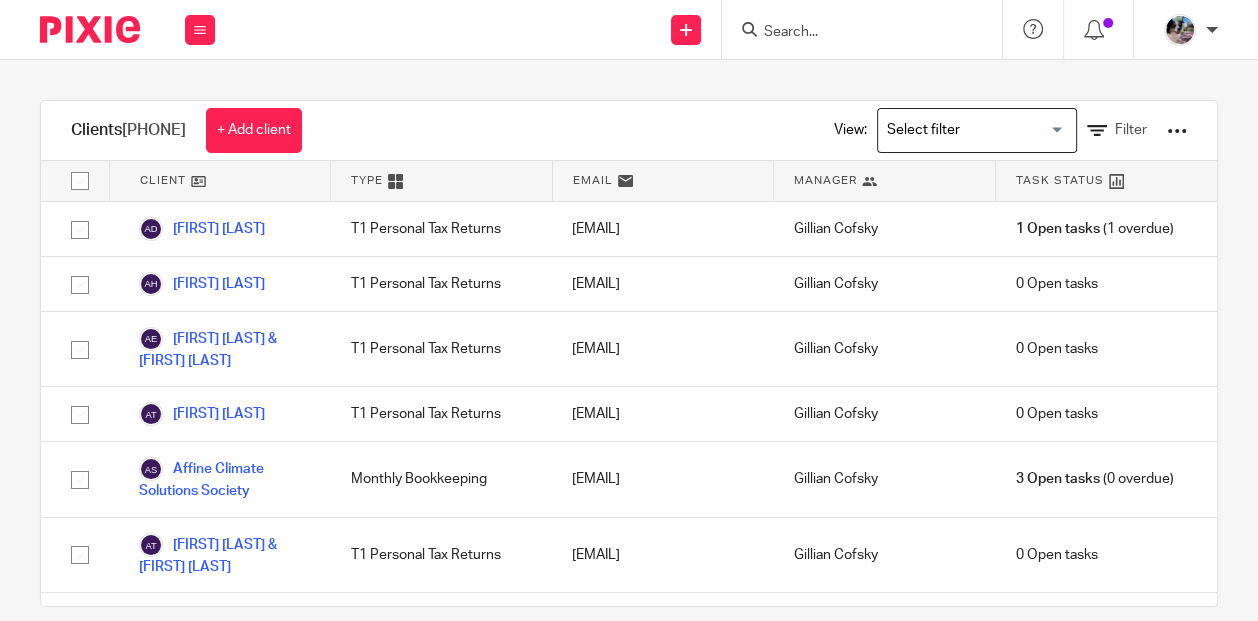 click at bounding box center (852, 33) 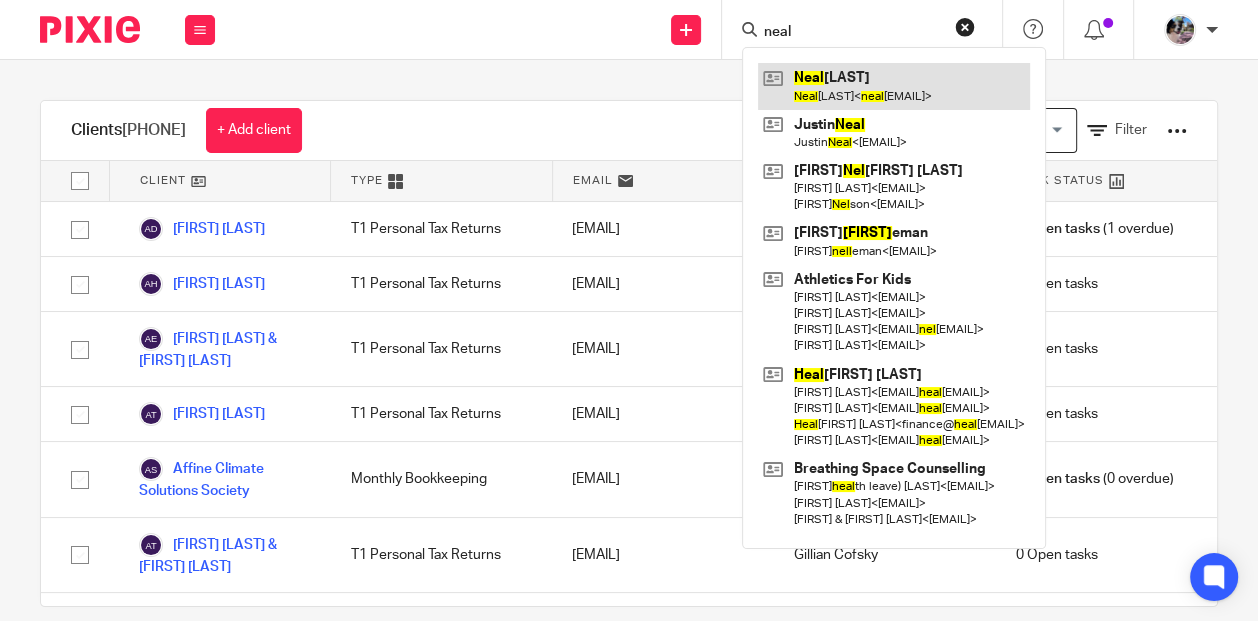 type on "neal" 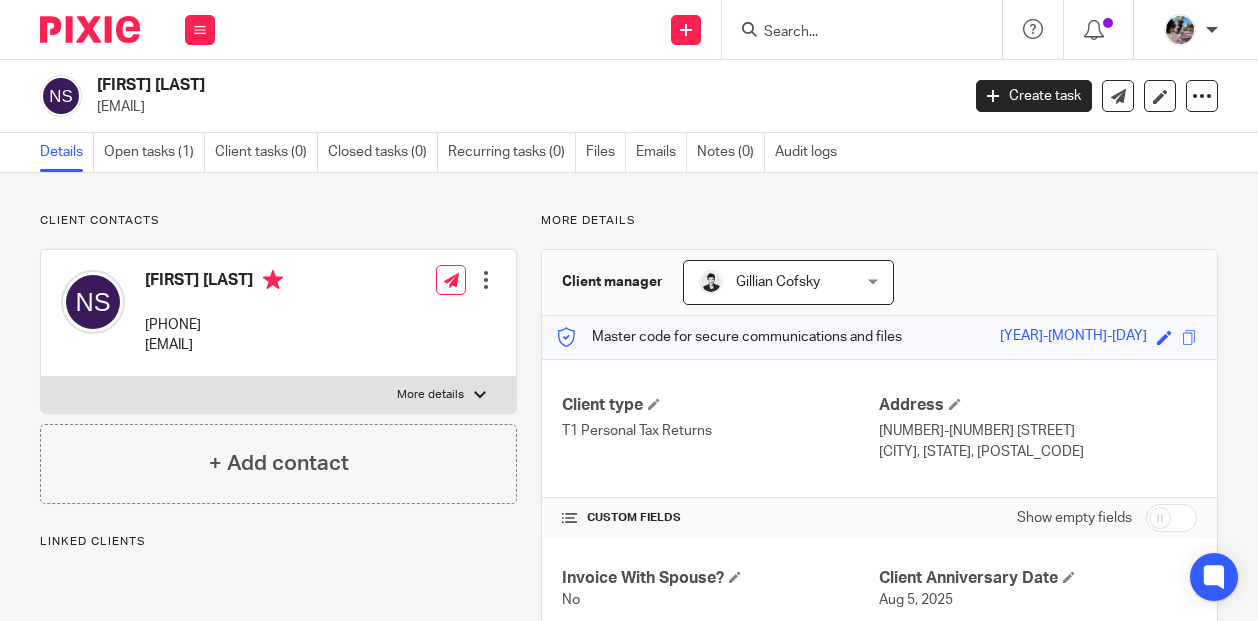 scroll, scrollTop: 0, scrollLeft: 0, axis: both 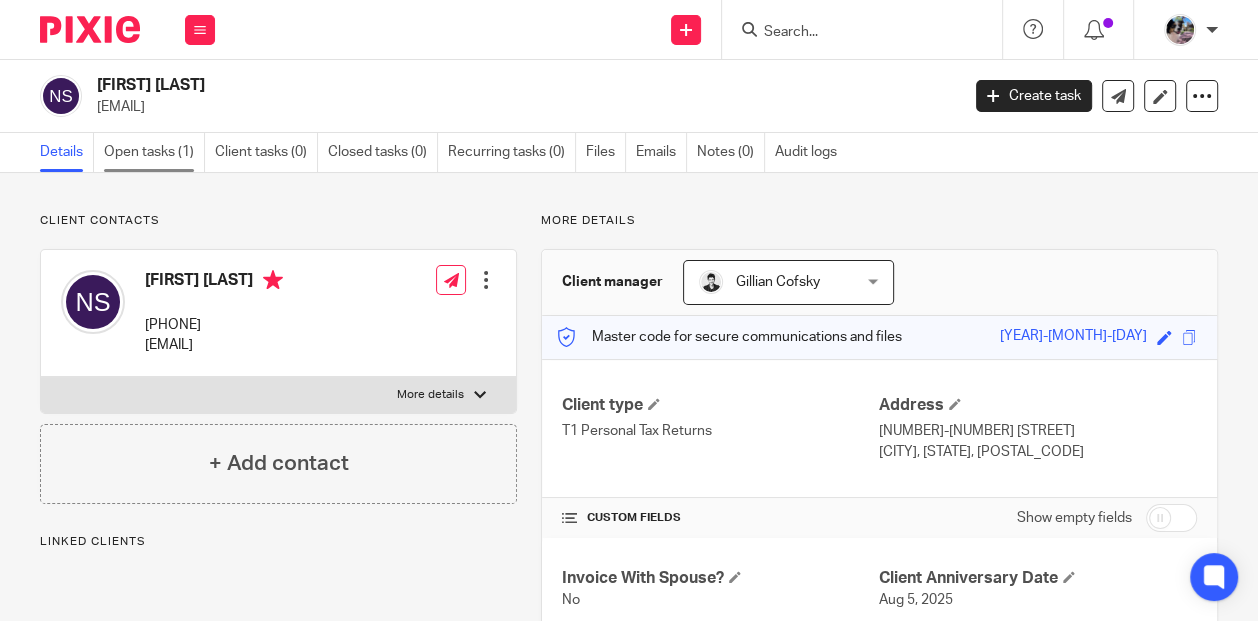 click on "Open tasks (1)" at bounding box center [154, 152] 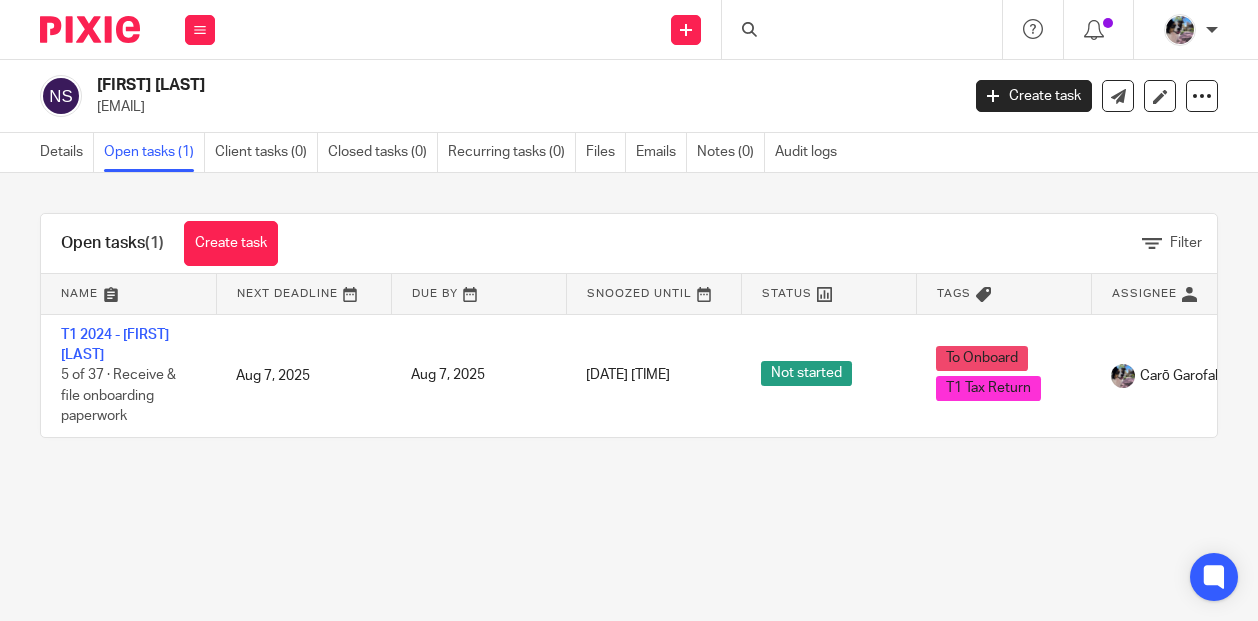 scroll, scrollTop: 0, scrollLeft: 0, axis: both 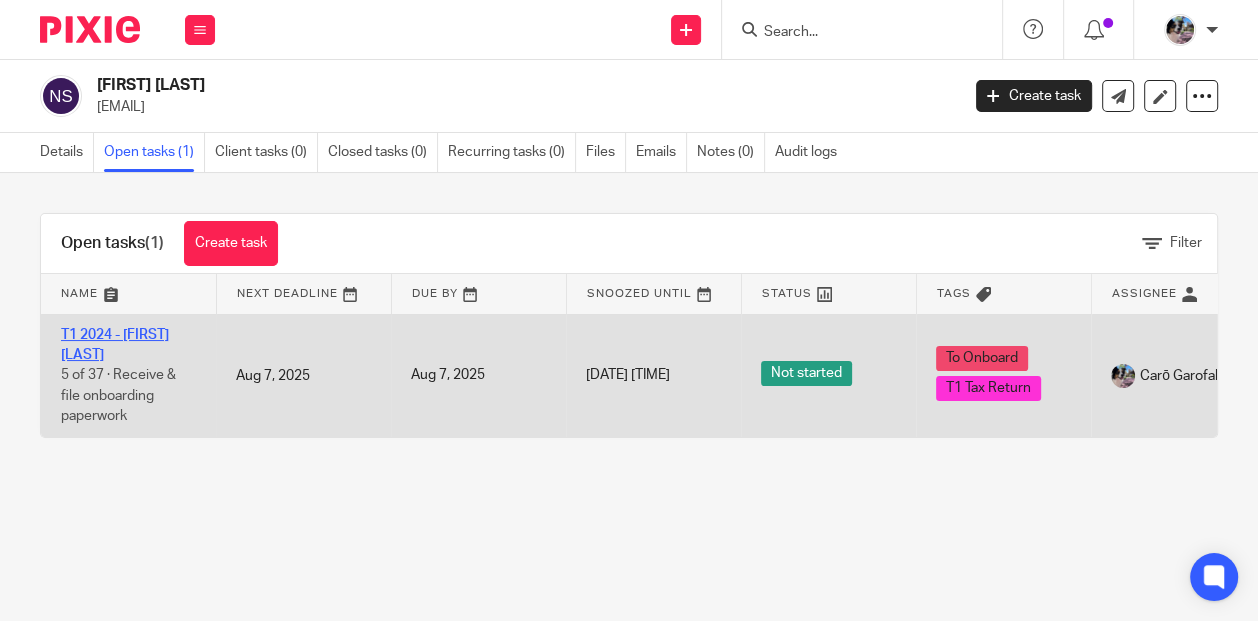 click on "T1 2024 - [FIRST] [LAST]" at bounding box center [115, 345] 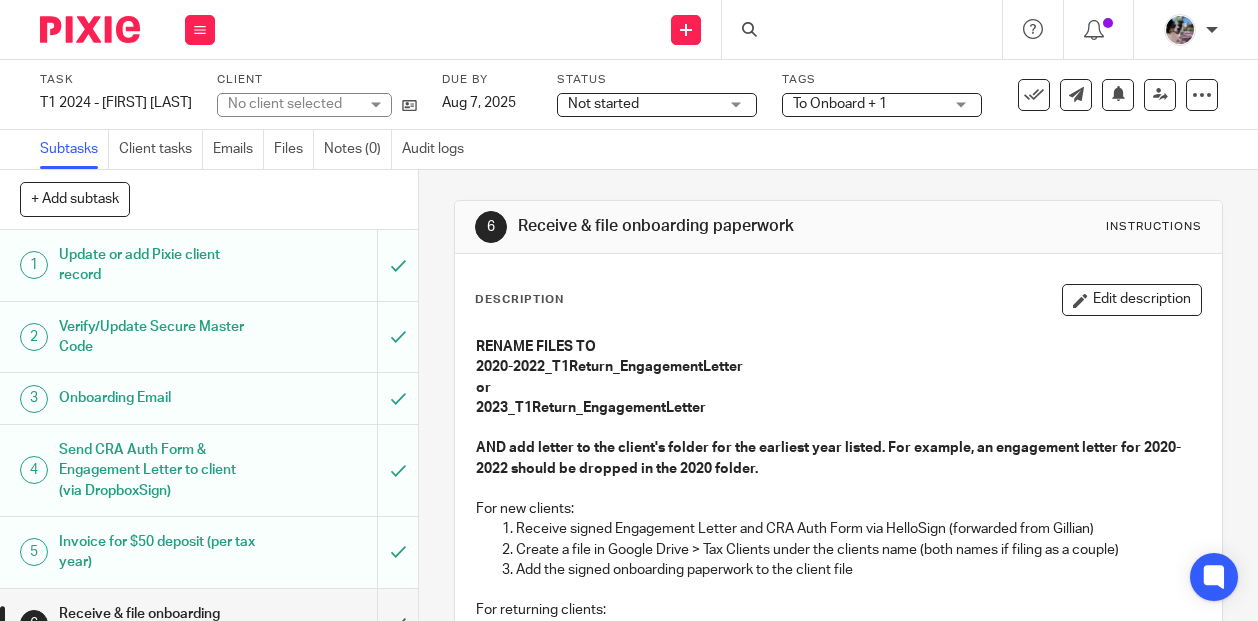 scroll, scrollTop: 0, scrollLeft: 0, axis: both 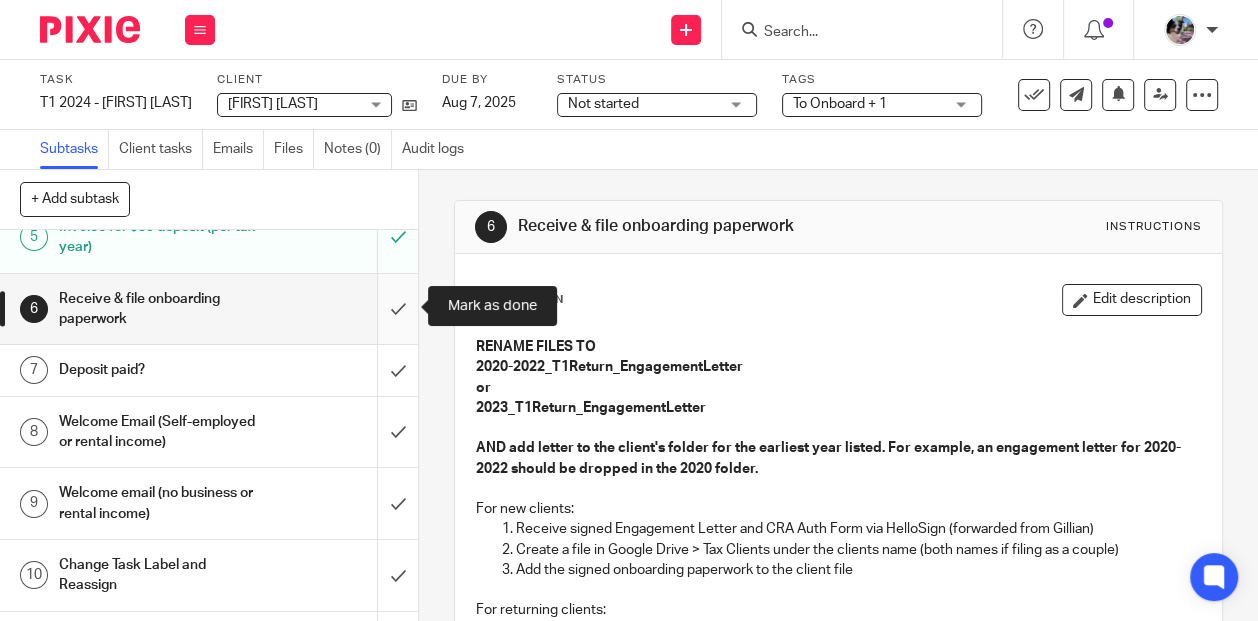 click at bounding box center (209, 309) 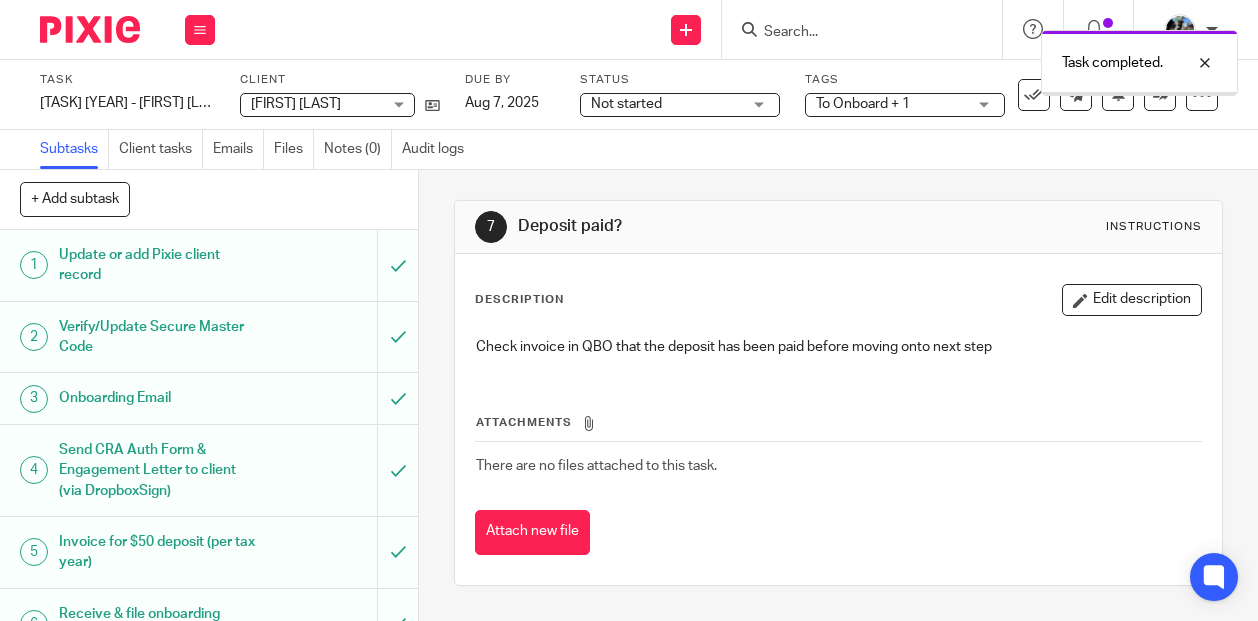 scroll, scrollTop: 0, scrollLeft: 0, axis: both 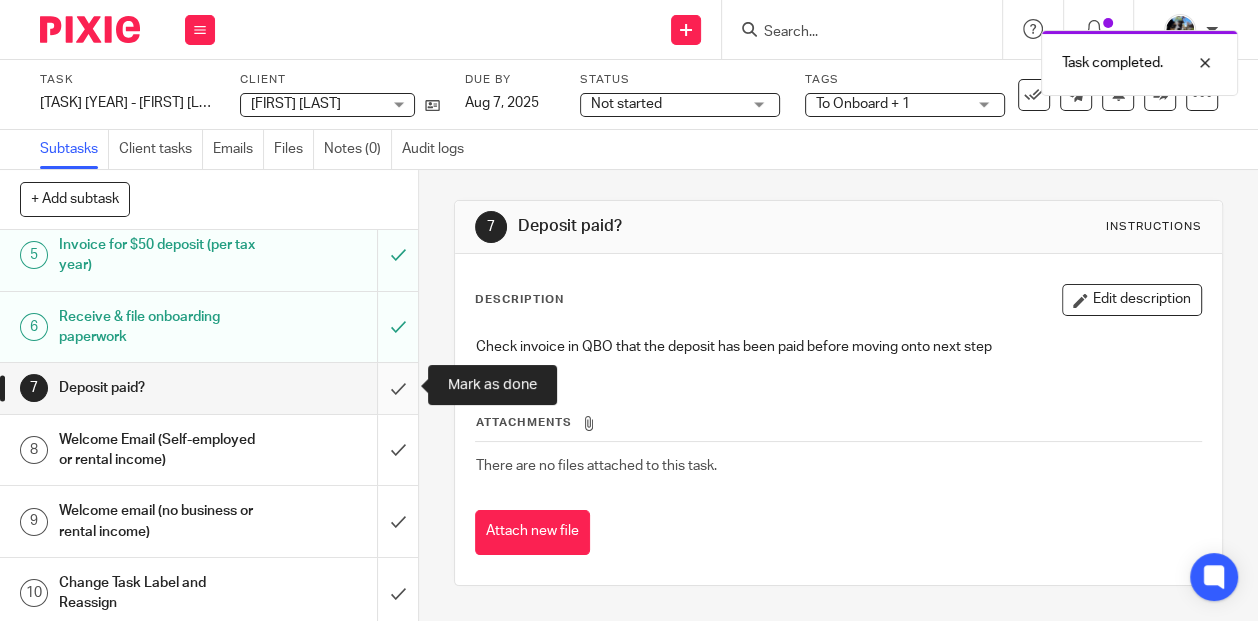 click at bounding box center (209, 388) 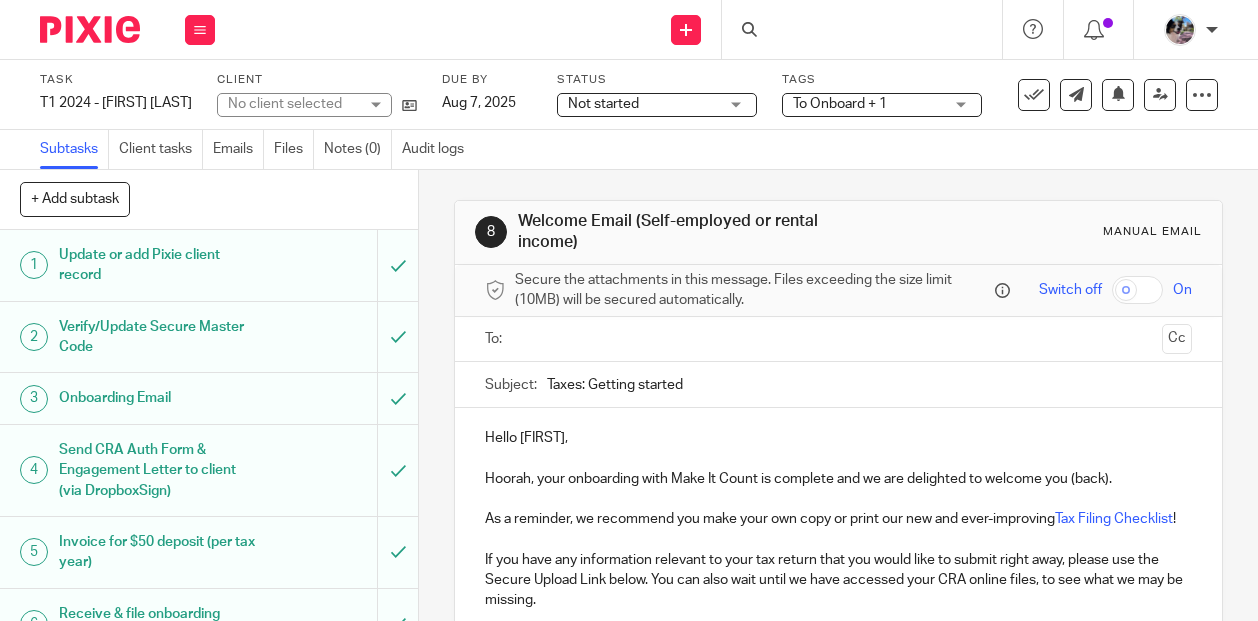 scroll, scrollTop: 0, scrollLeft: 0, axis: both 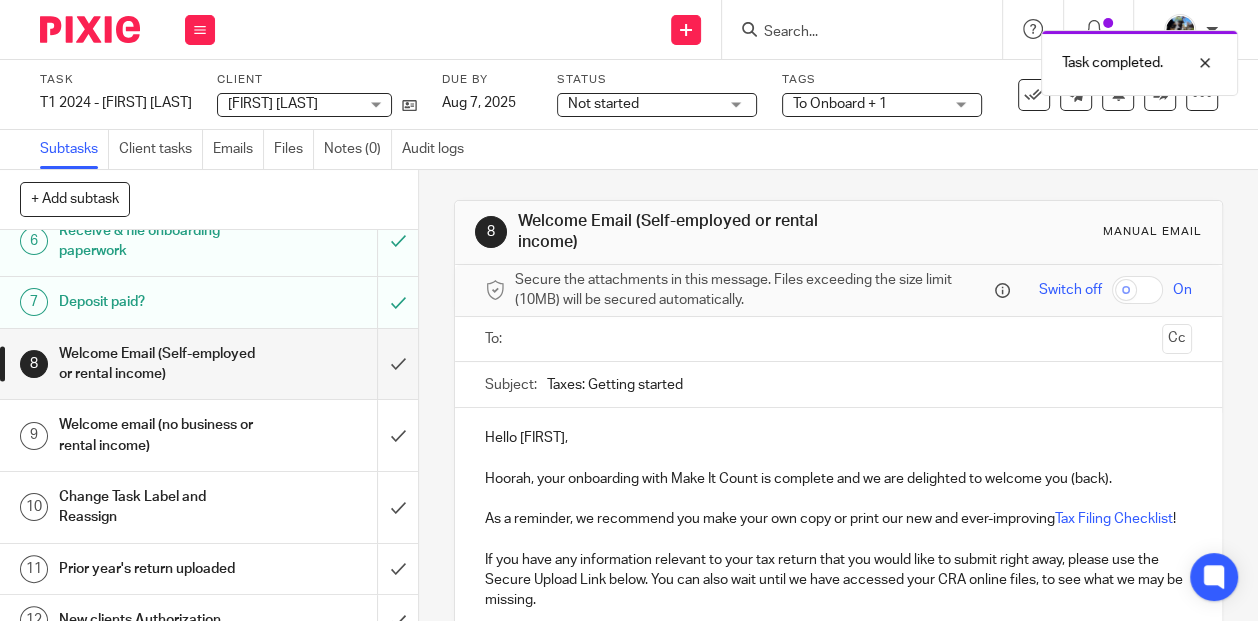 click at bounding box center [837, 339] 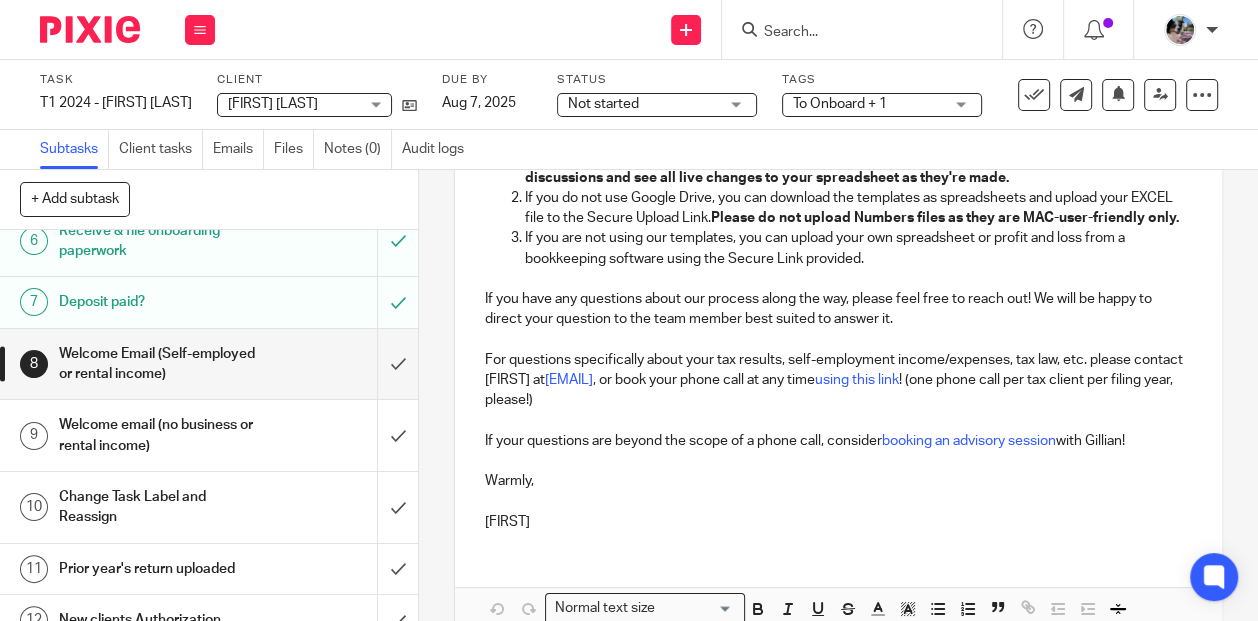 scroll, scrollTop: 1001, scrollLeft: 0, axis: vertical 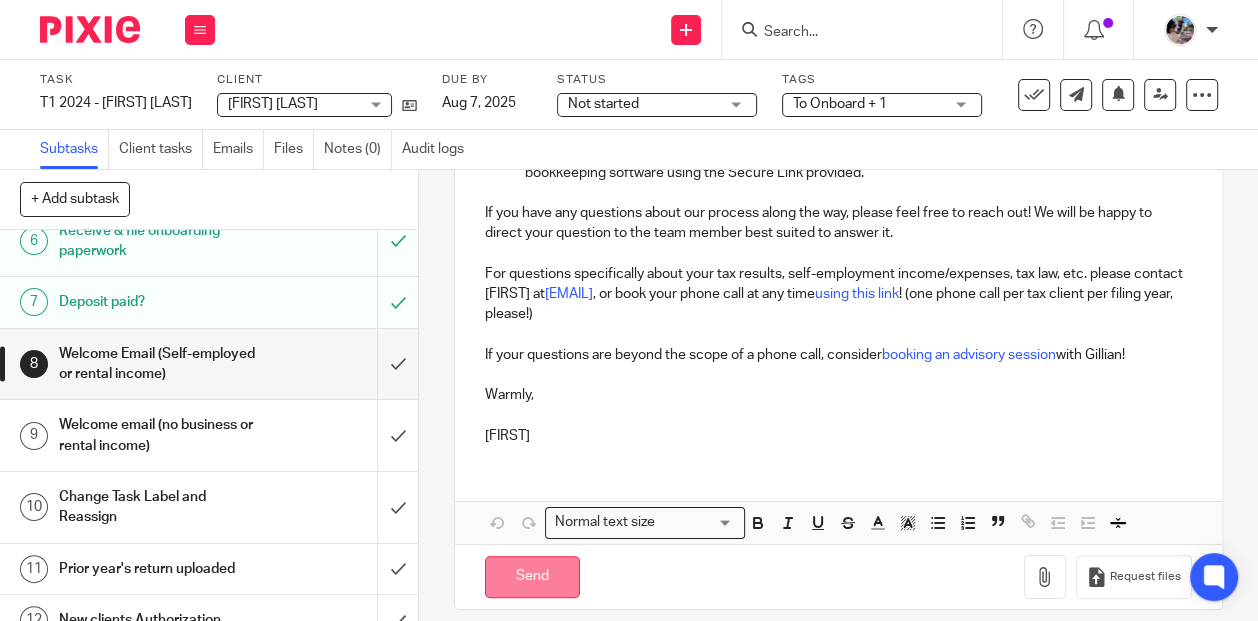 click on "Send" at bounding box center [532, 577] 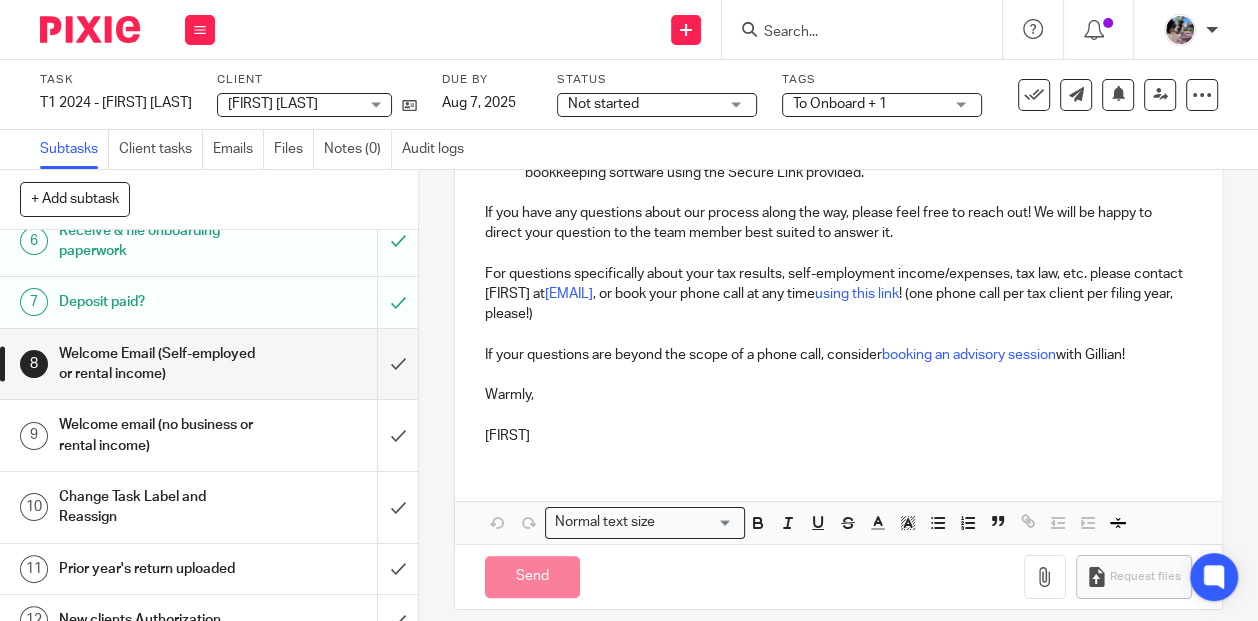 type on "Sent" 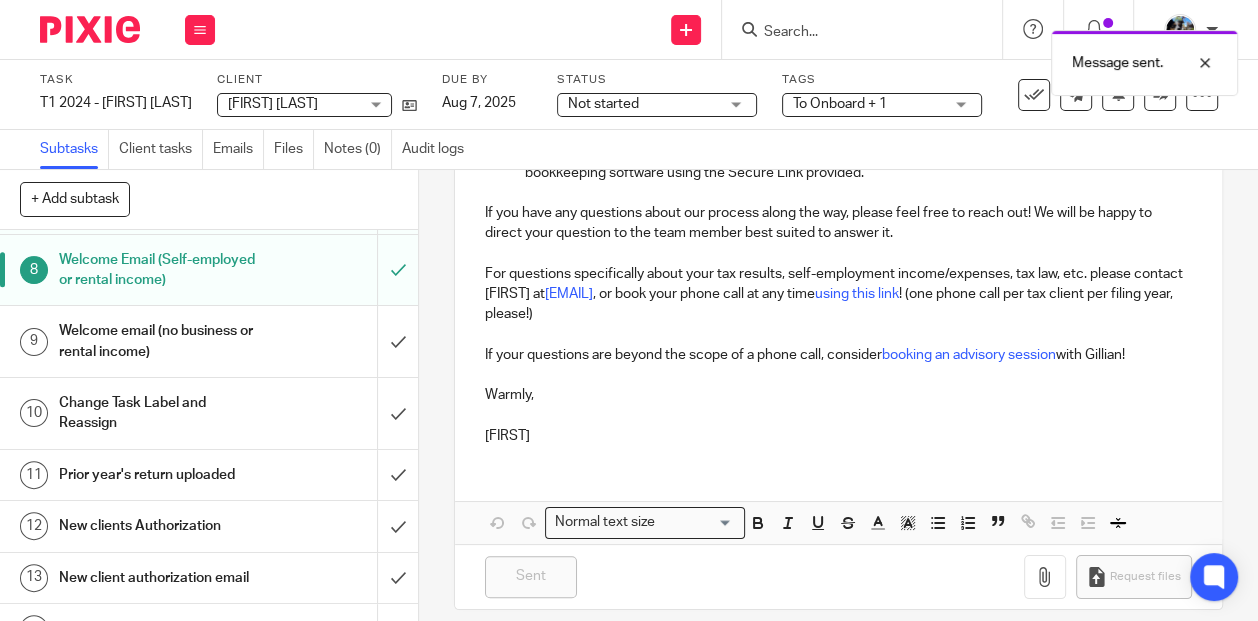 scroll, scrollTop: 495, scrollLeft: 0, axis: vertical 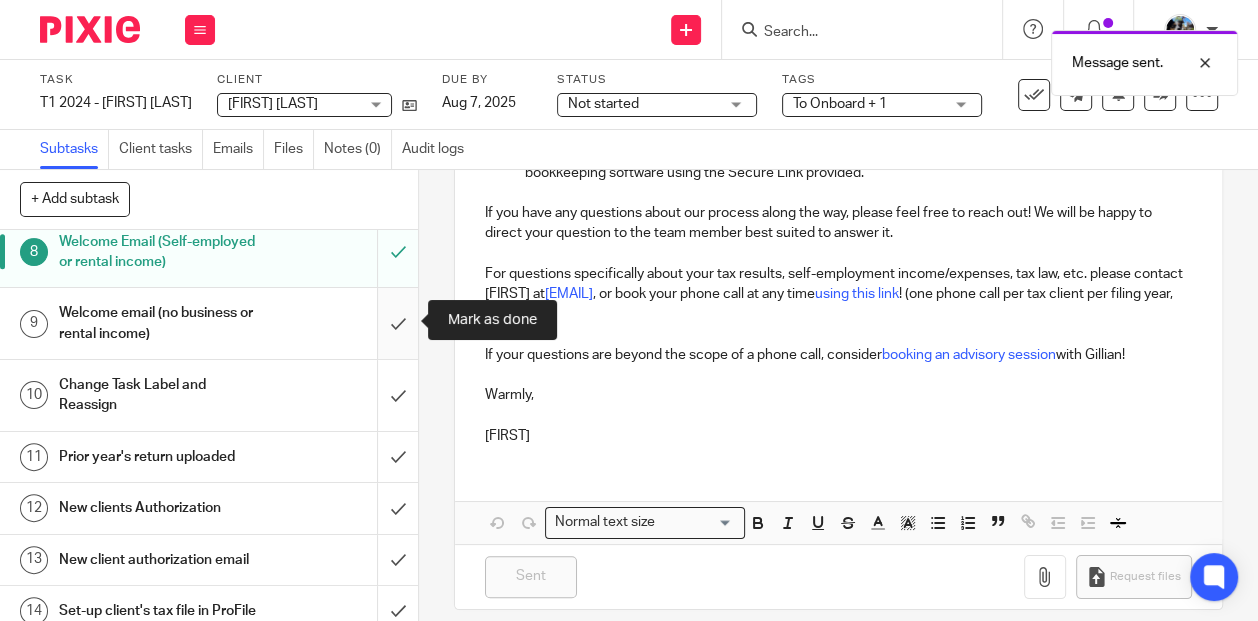 click at bounding box center [209, 323] 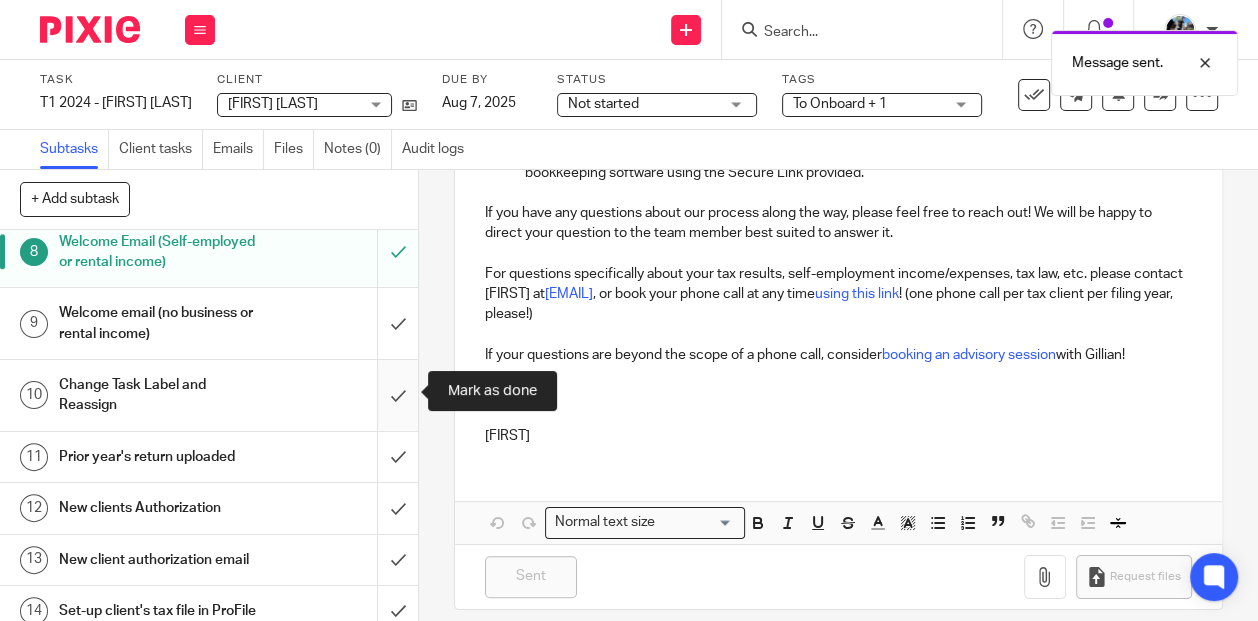 click at bounding box center [209, 395] 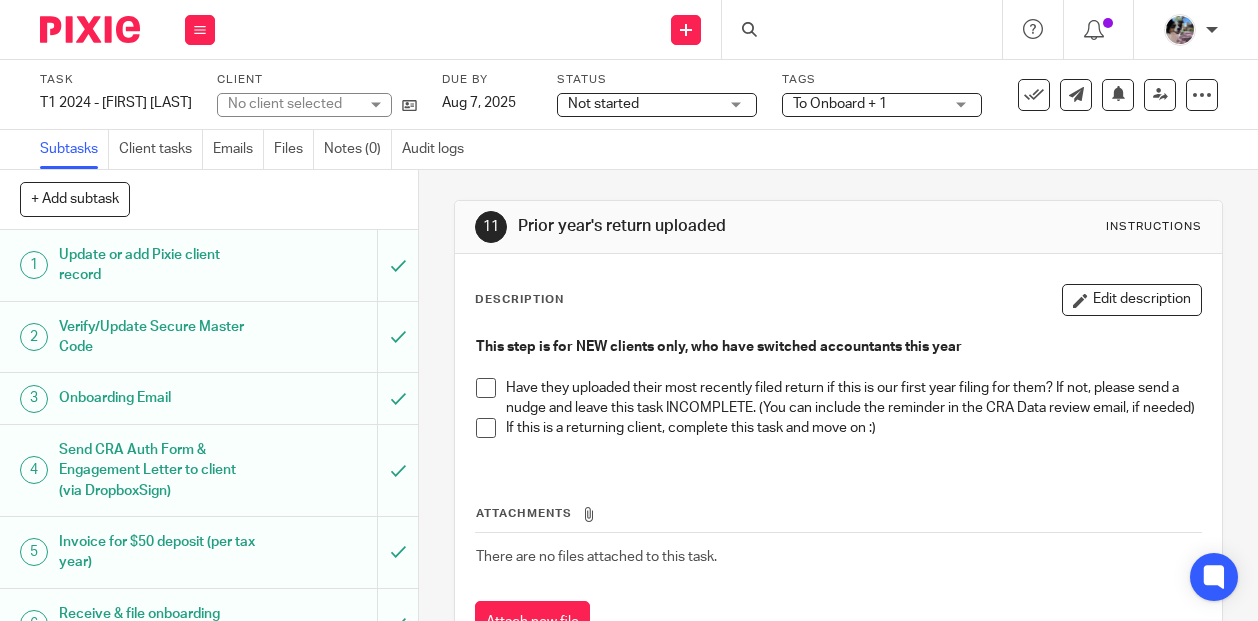 scroll, scrollTop: 0, scrollLeft: 0, axis: both 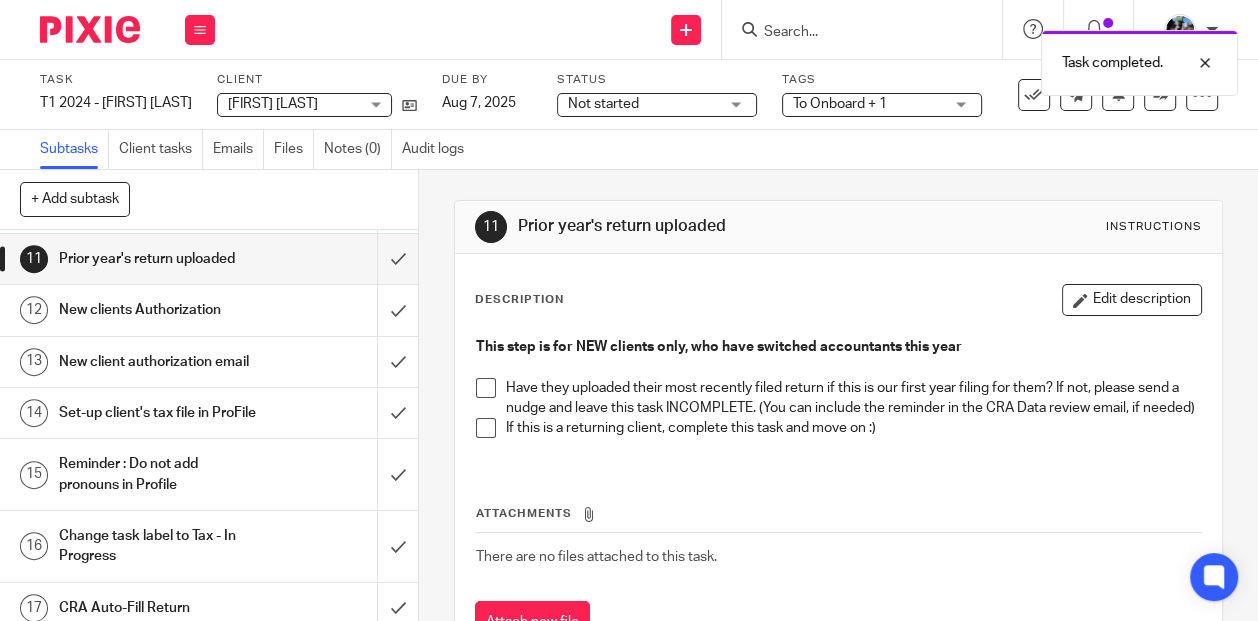 click on "Not started" at bounding box center (643, 104) 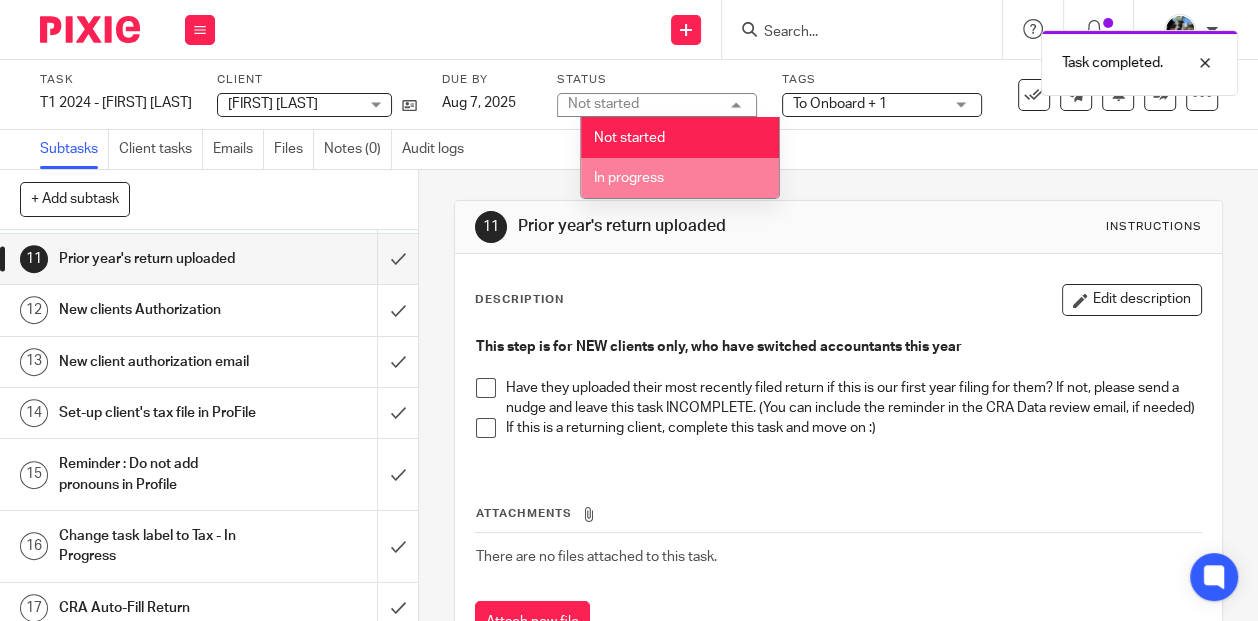 click on "In progress" at bounding box center [680, 178] 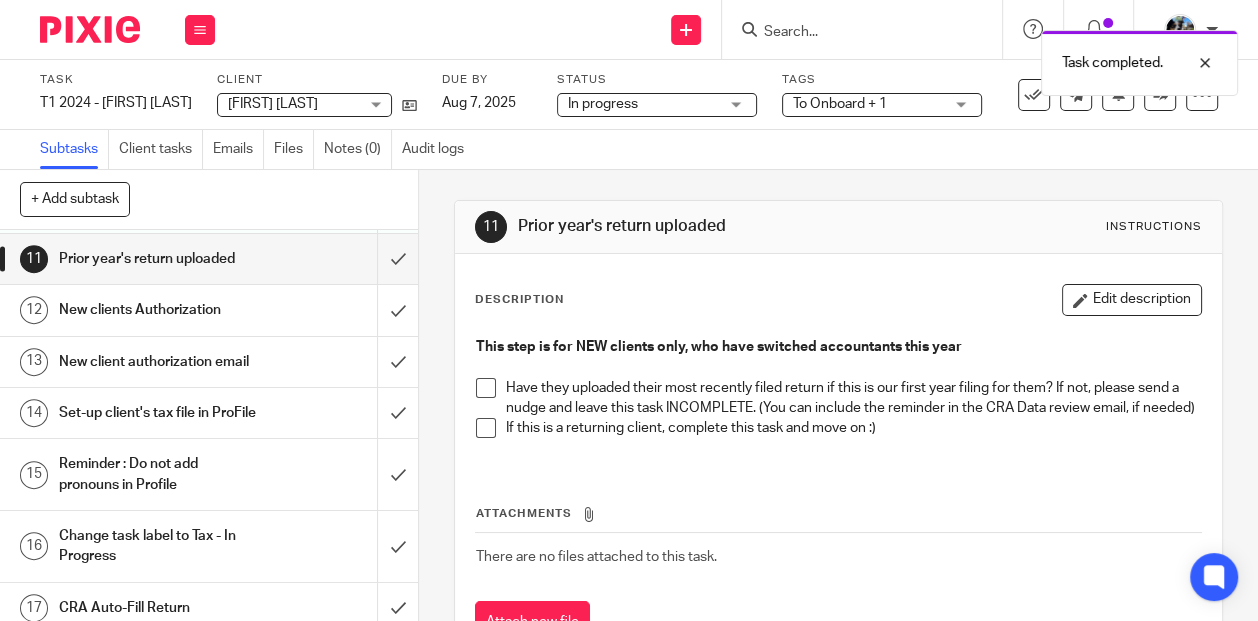click on "To Onboard + 1" at bounding box center [840, 104] 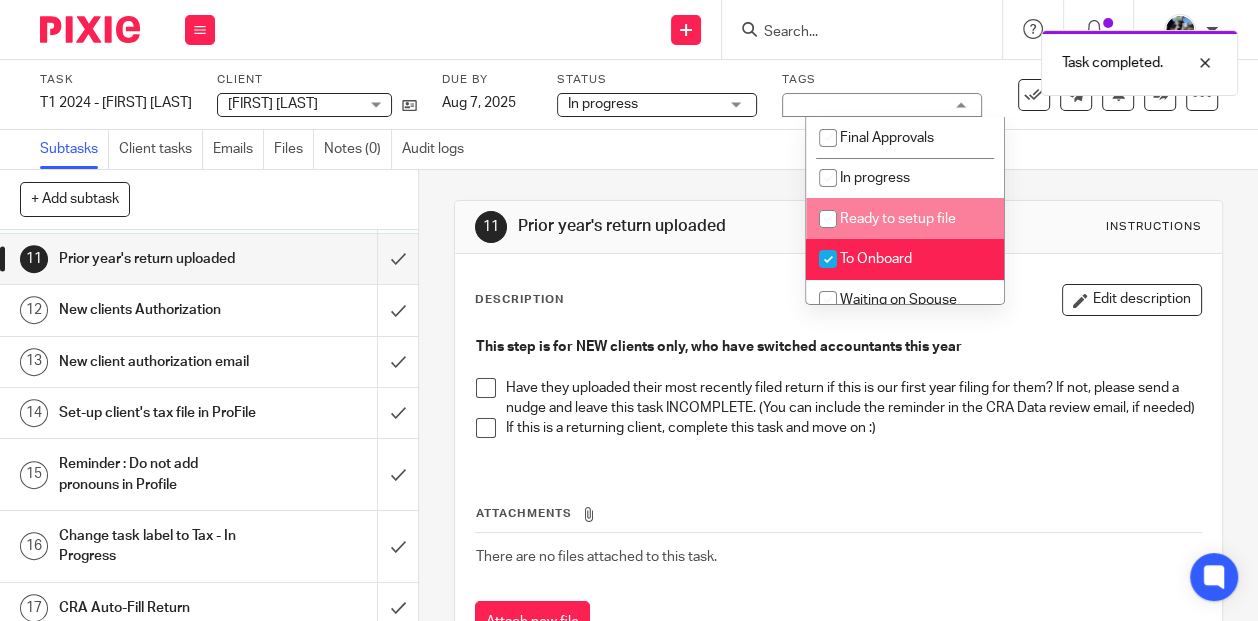 click at bounding box center (828, 219) 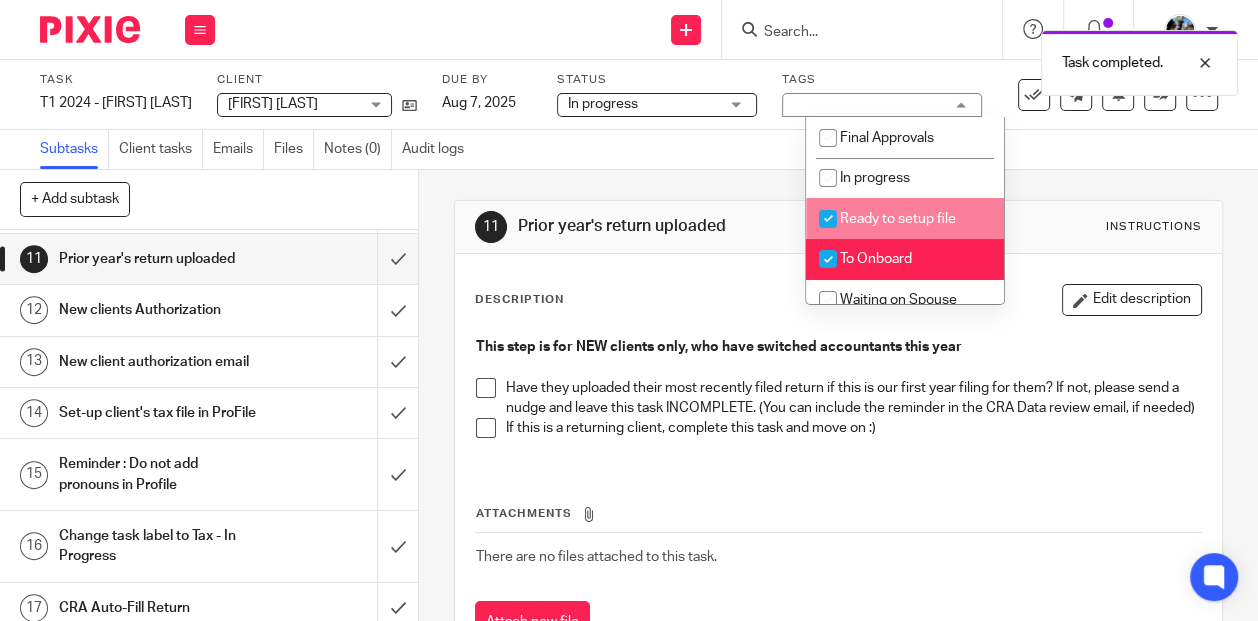 checkbox on "true" 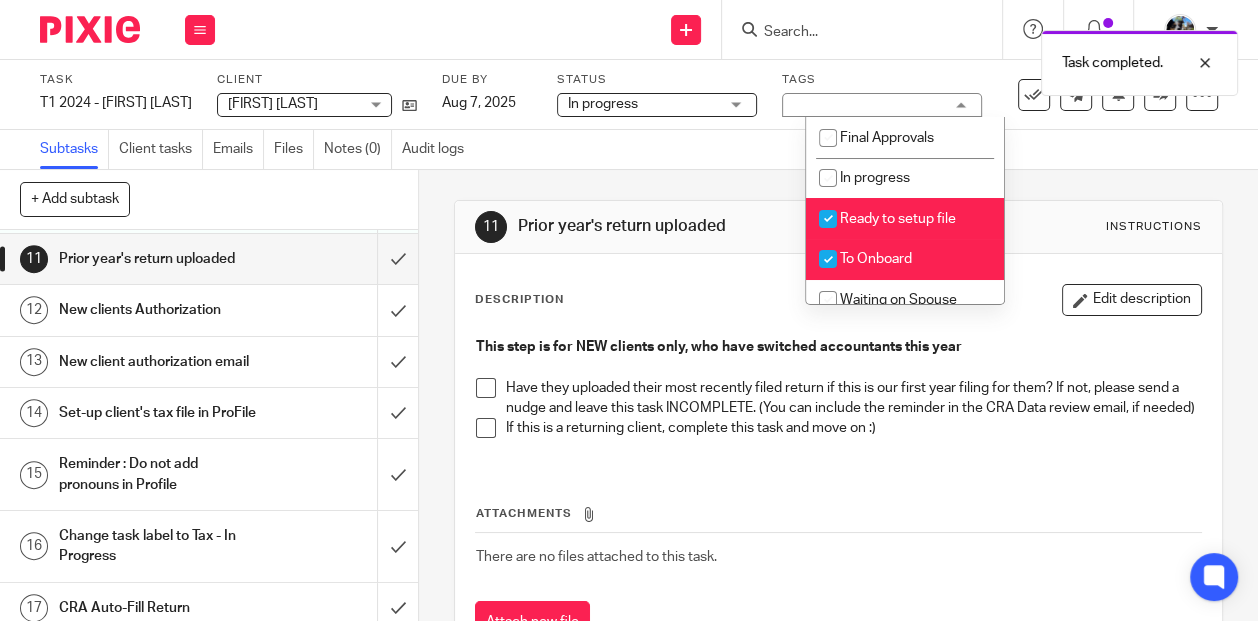 click at bounding box center [828, 259] 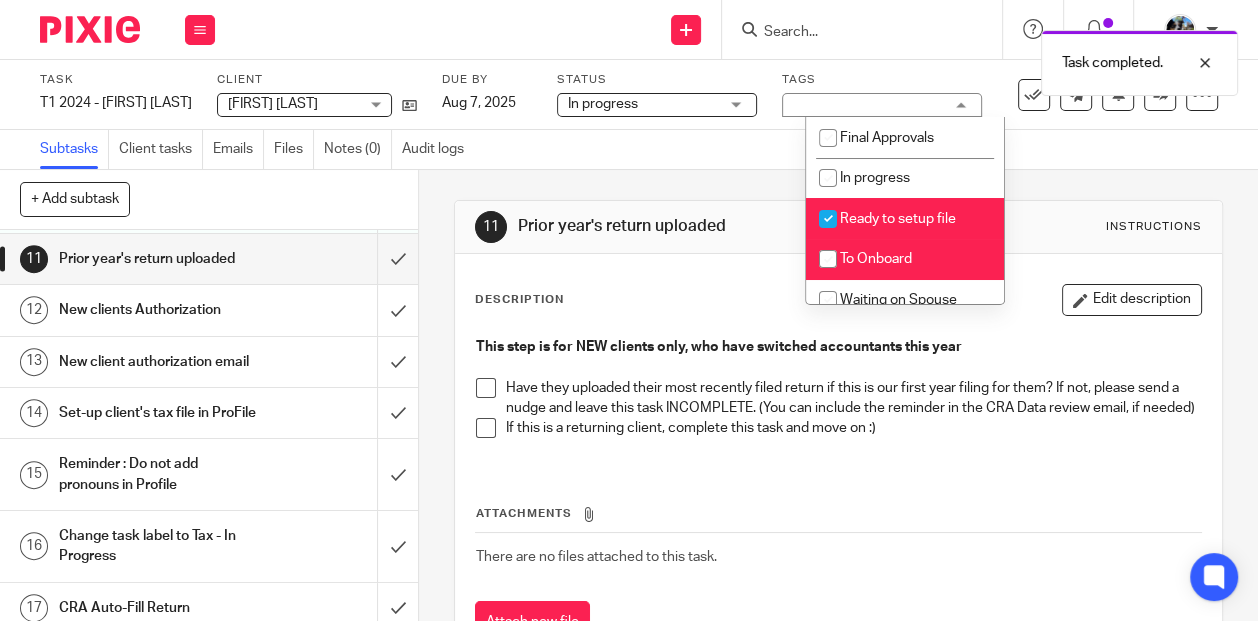 checkbox on "false" 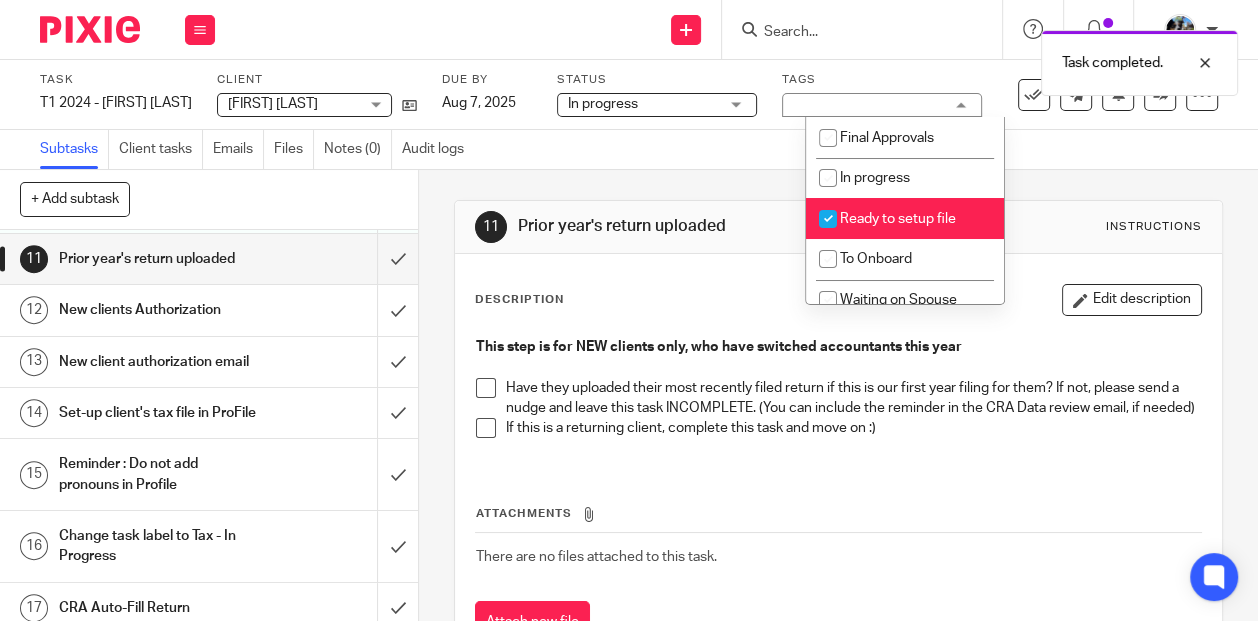 scroll, scrollTop: 114, scrollLeft: 0, axis: vertical 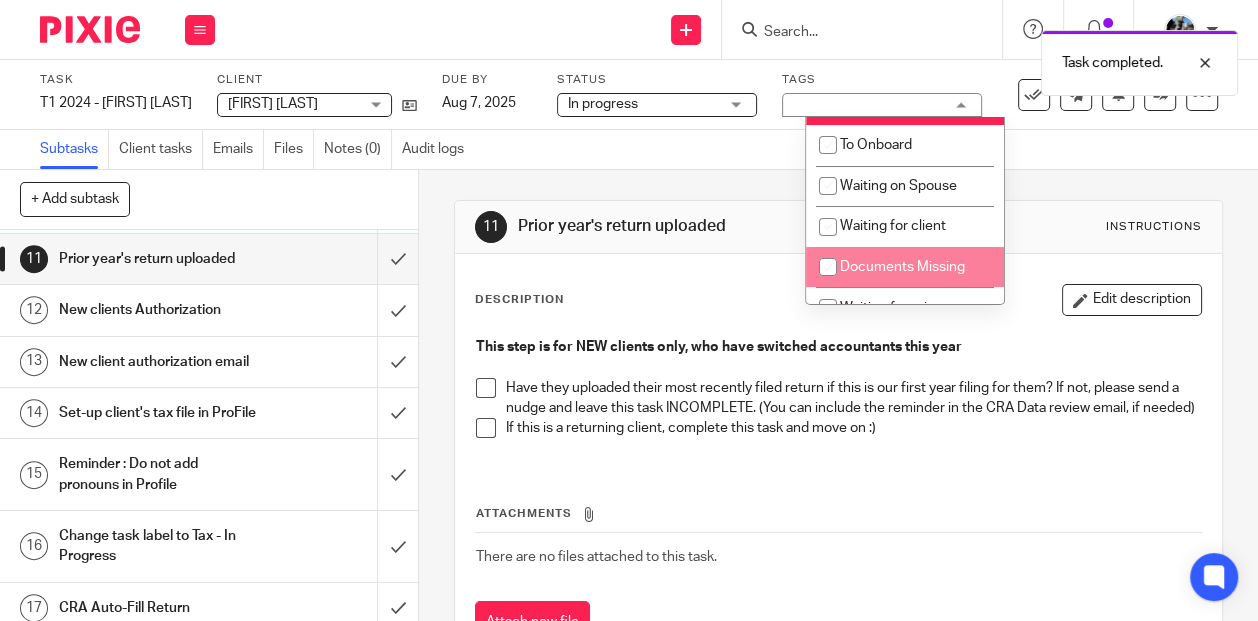 click on "Subtasks
Client tasks
Emails
Files
Notes (0)
Audit logs" at bounding box center (629, 150) 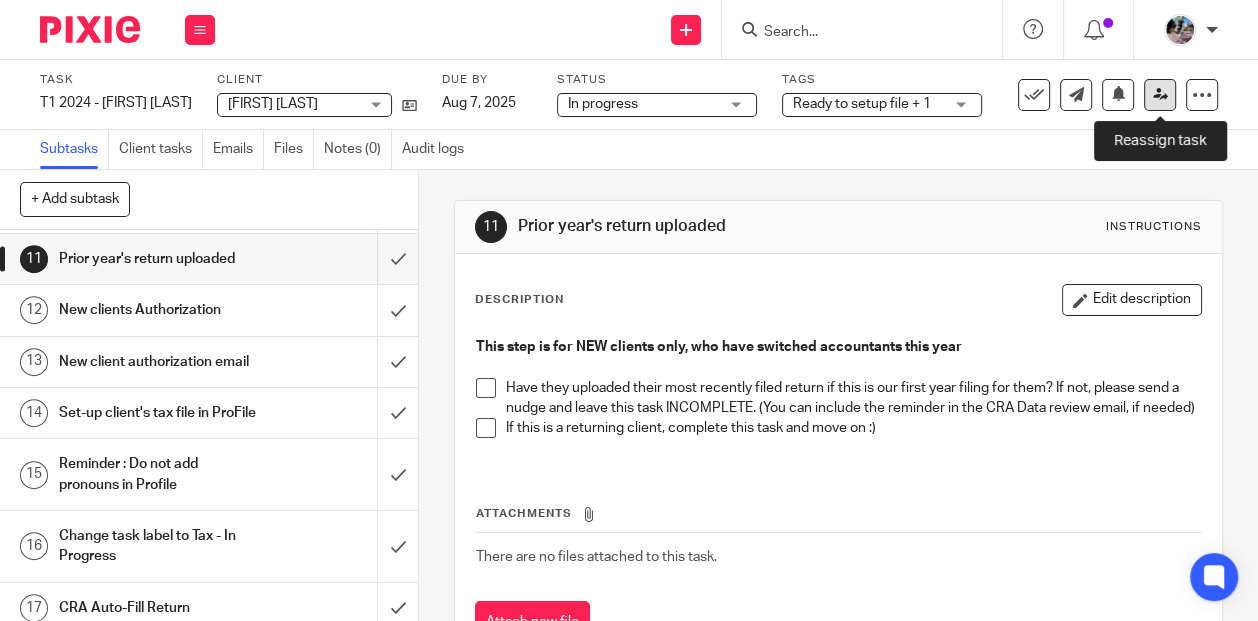 click at bounding box center [1160, 94] 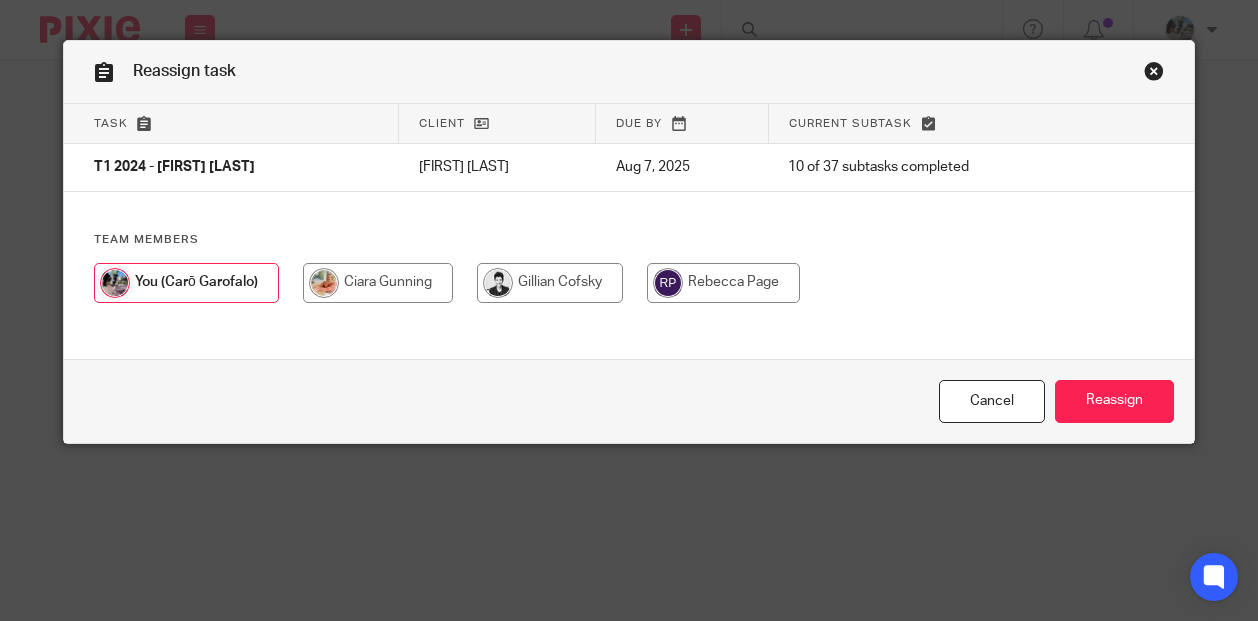scroll, scrollTop: 0, scrollLeft: 0, axis: both 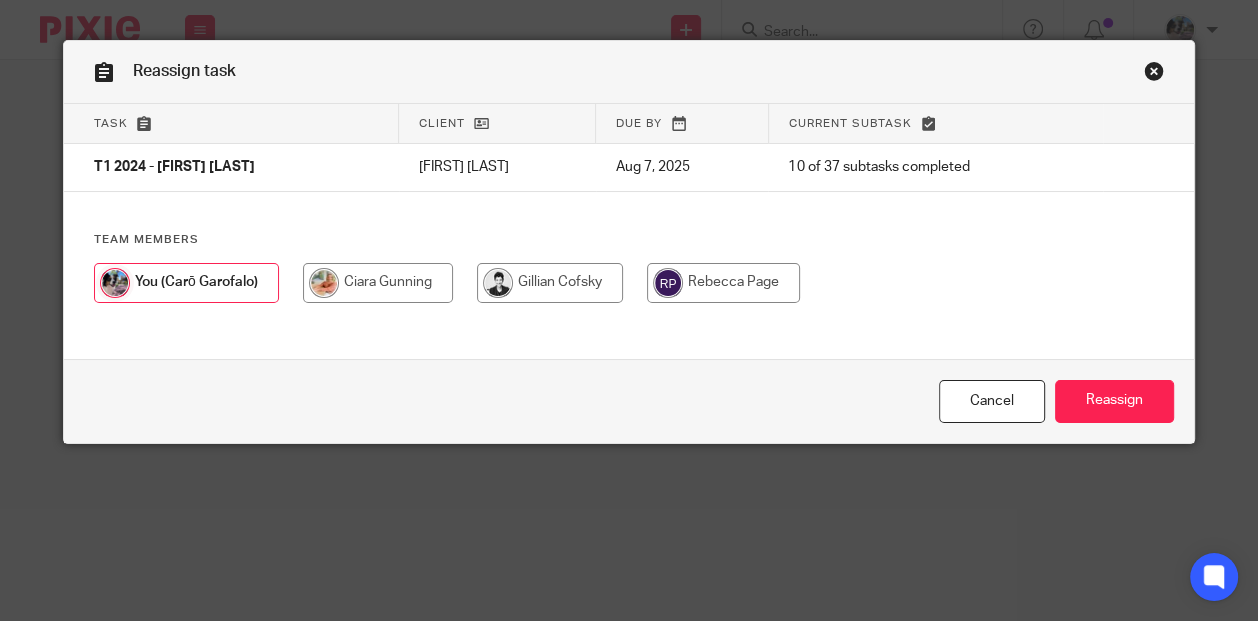 click at bounding box center [723, 283] 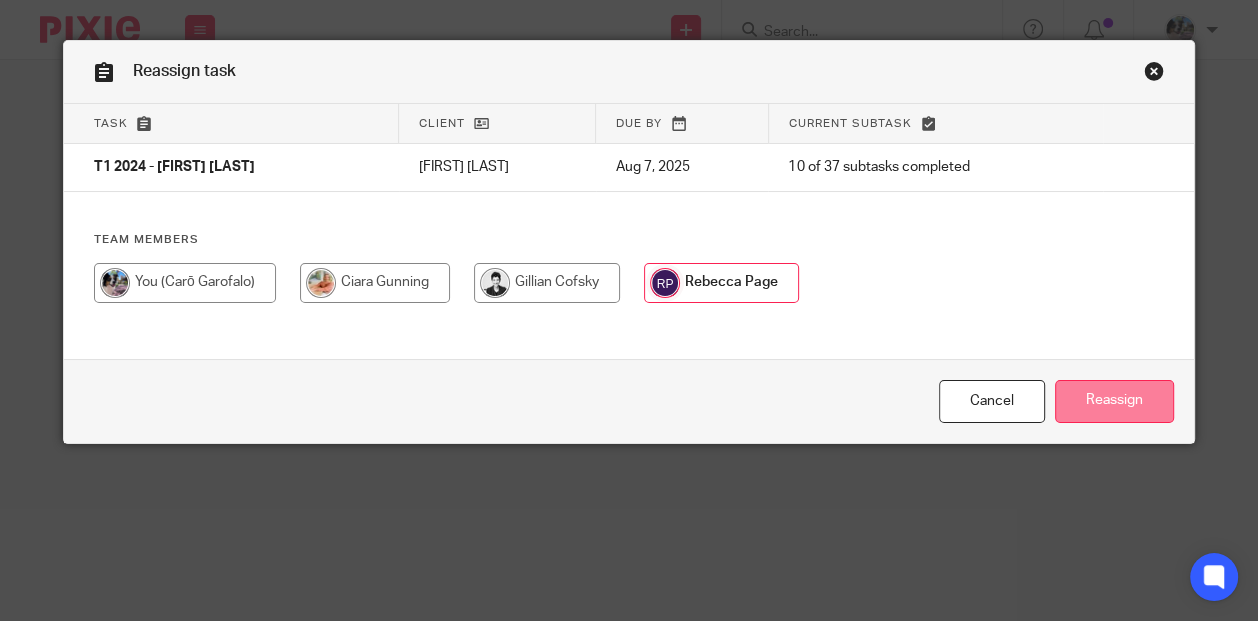 click on "Reassign" at bounding box center [1114, 401] 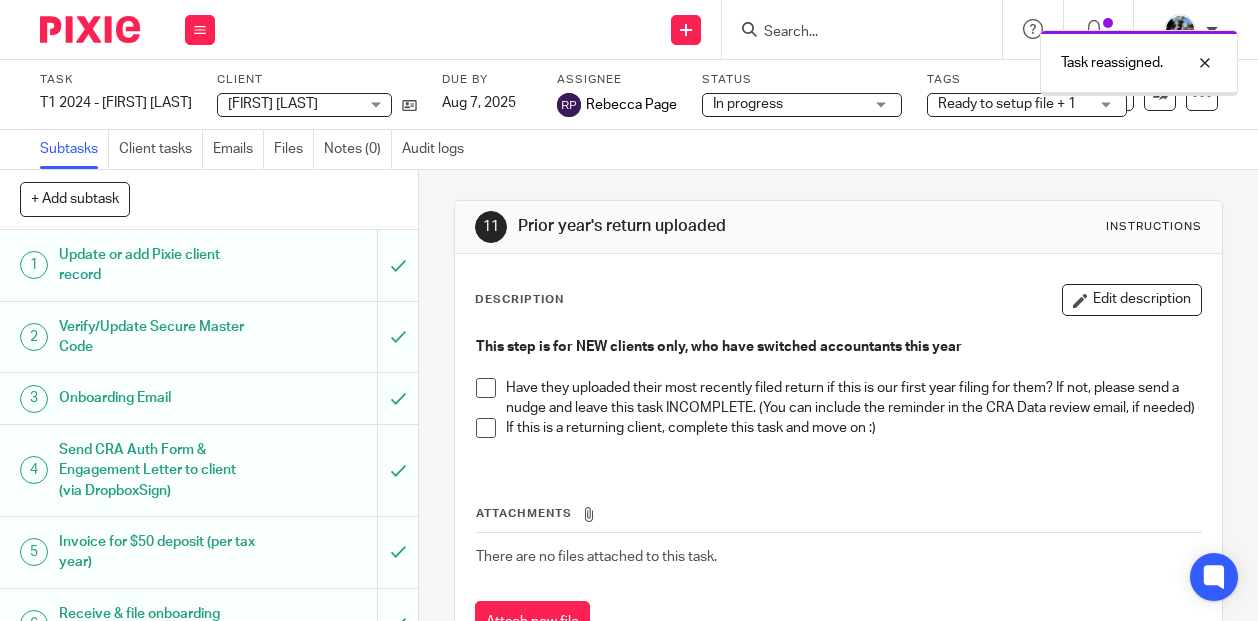 scroll, scrollTop: 0, scrollLeft: 0, axis: both 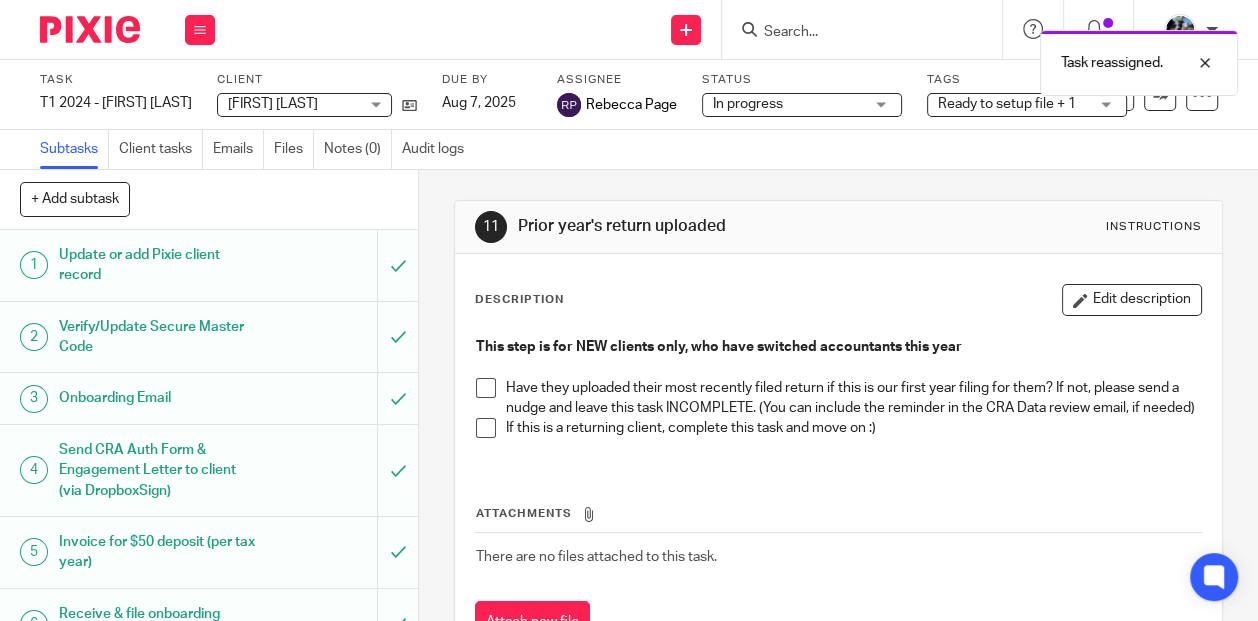 click on "Task reassigned." at bounding box center [933, 58] 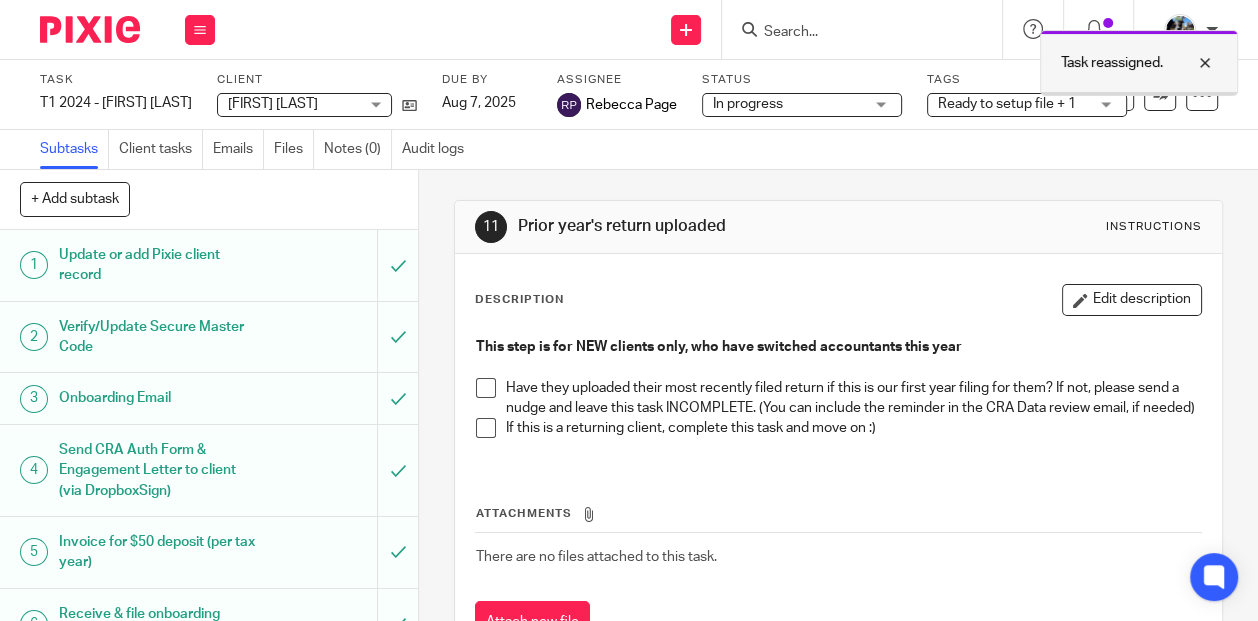click at bounding box center [1190, 63] 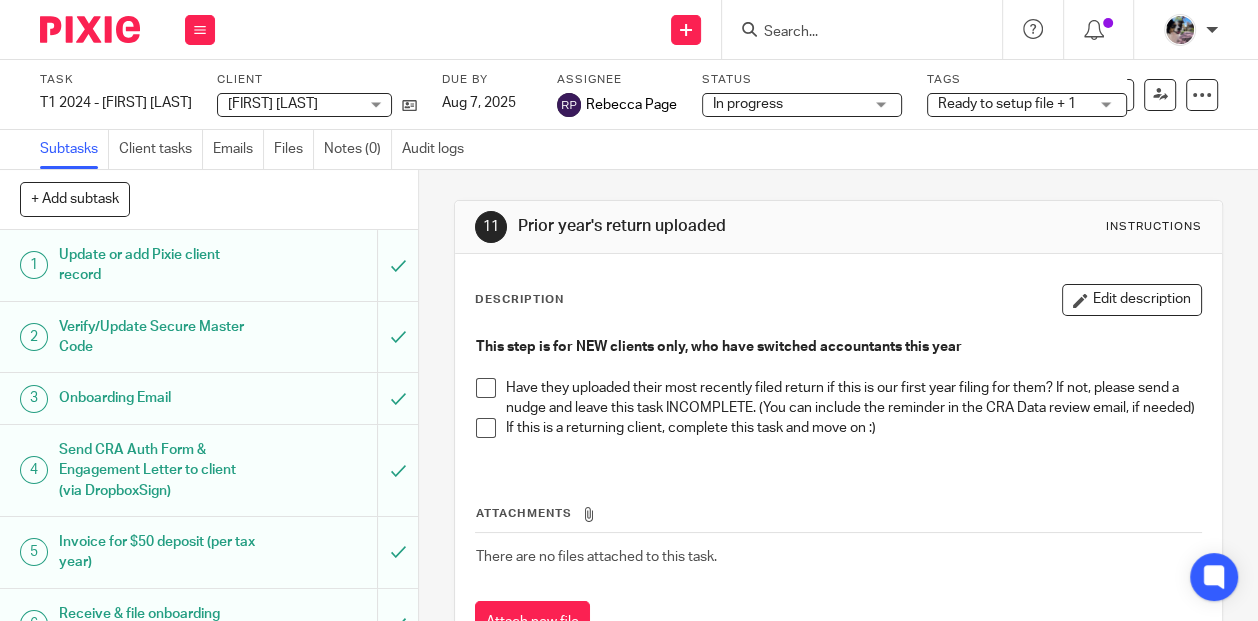 click at bounding box center [852, 33] 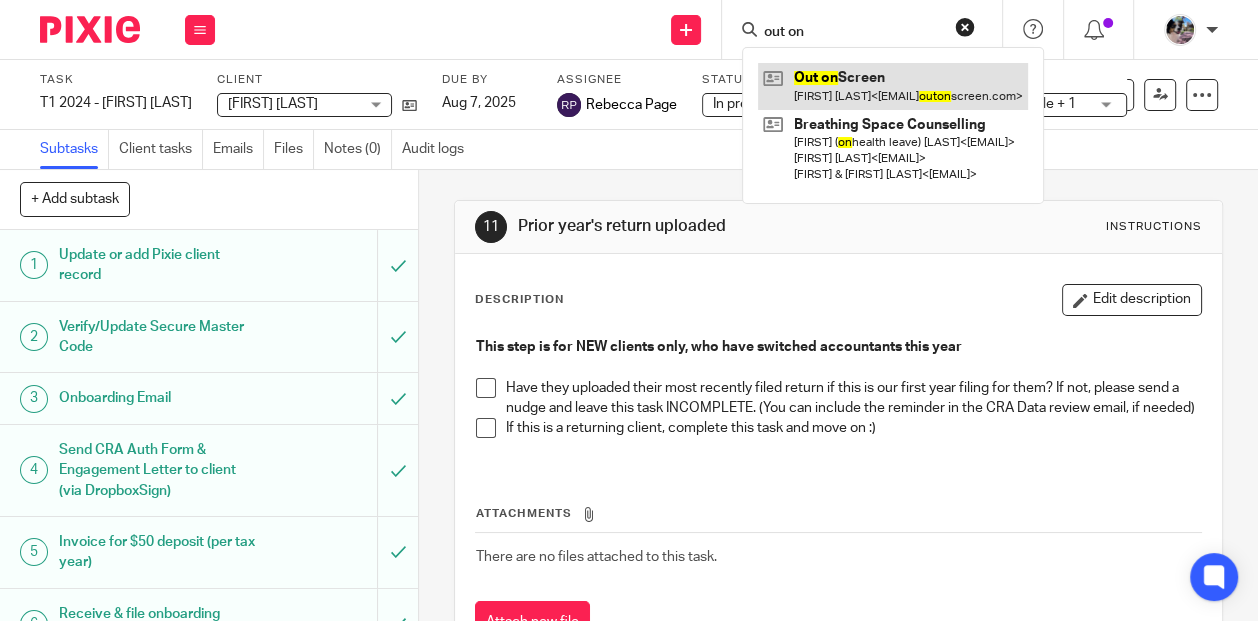 type on "out on" 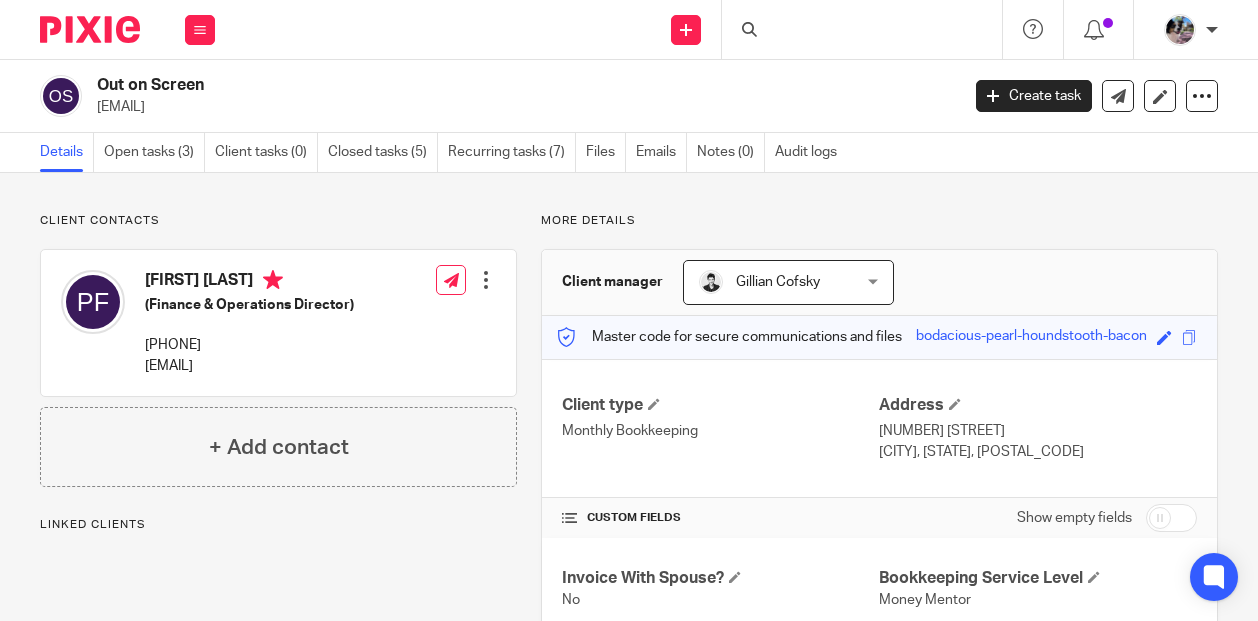 scroll, scrollTop: 0, scrollLeft: 0, axis: both 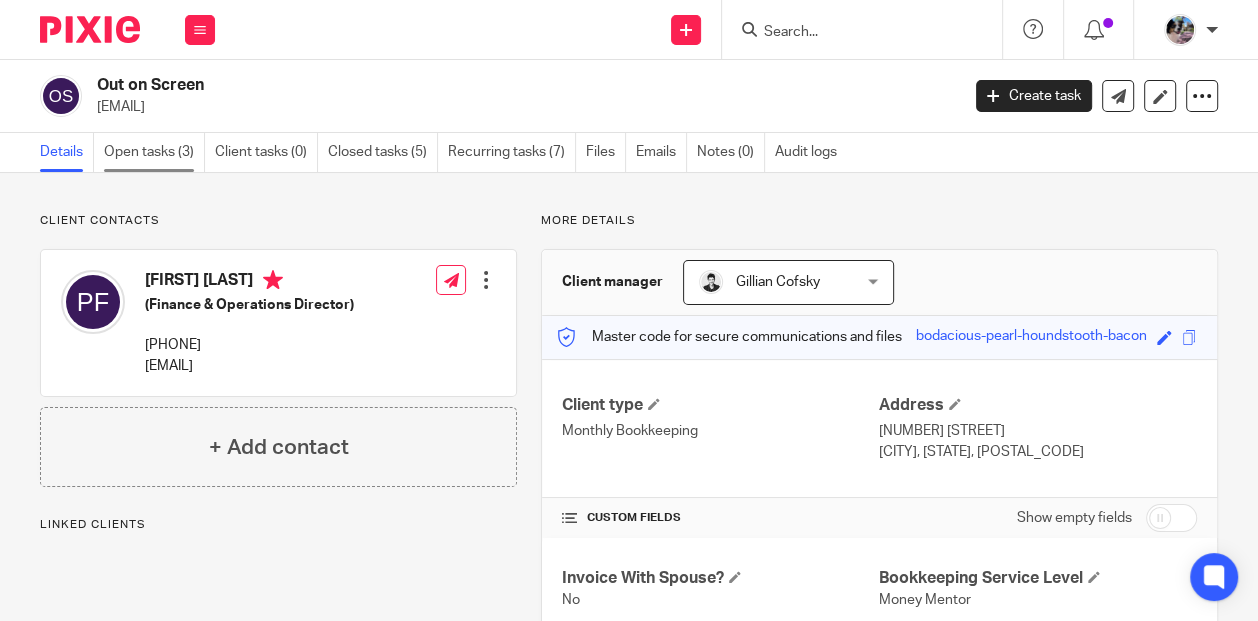 click on "Open tasks (3)" at bounding box center (154, 152) 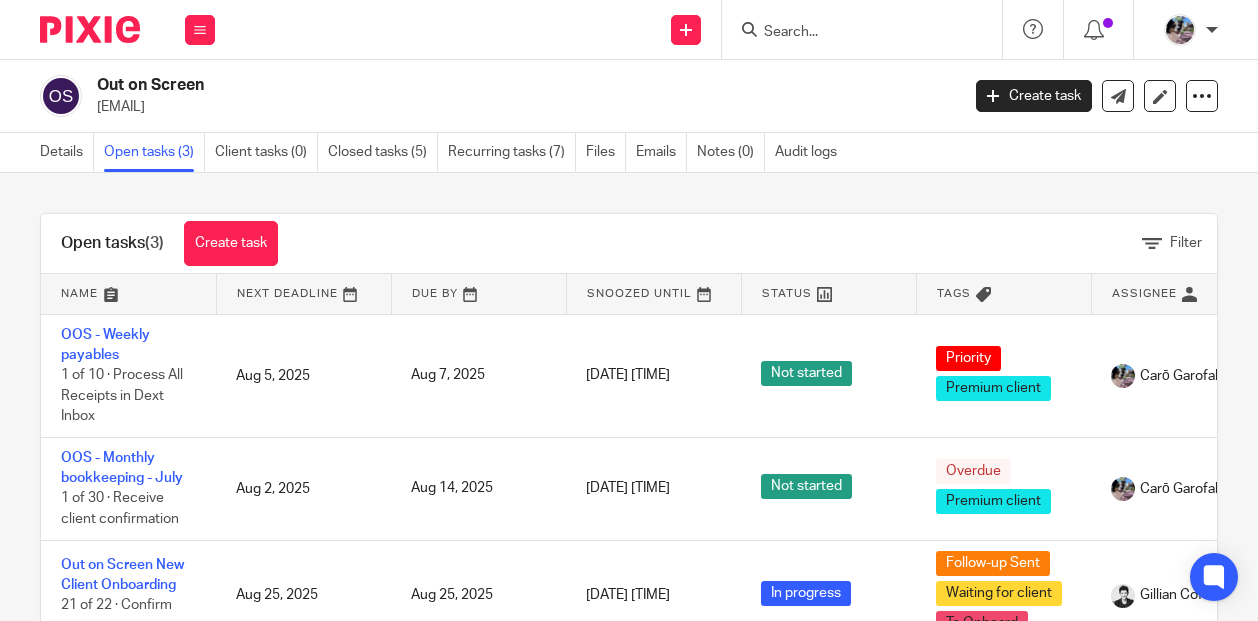 scroll, scrollTop: 0, scrollLeft: 0, axis: both 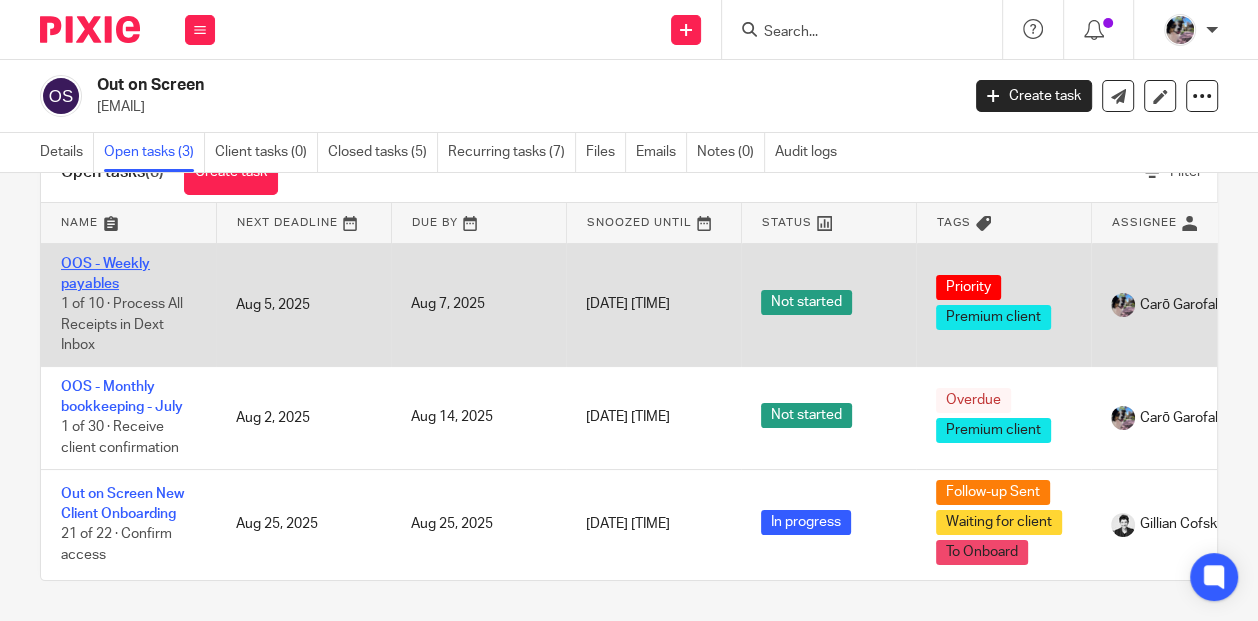 click on "OOS - Weekly payables" at bounding box center (105, 274) 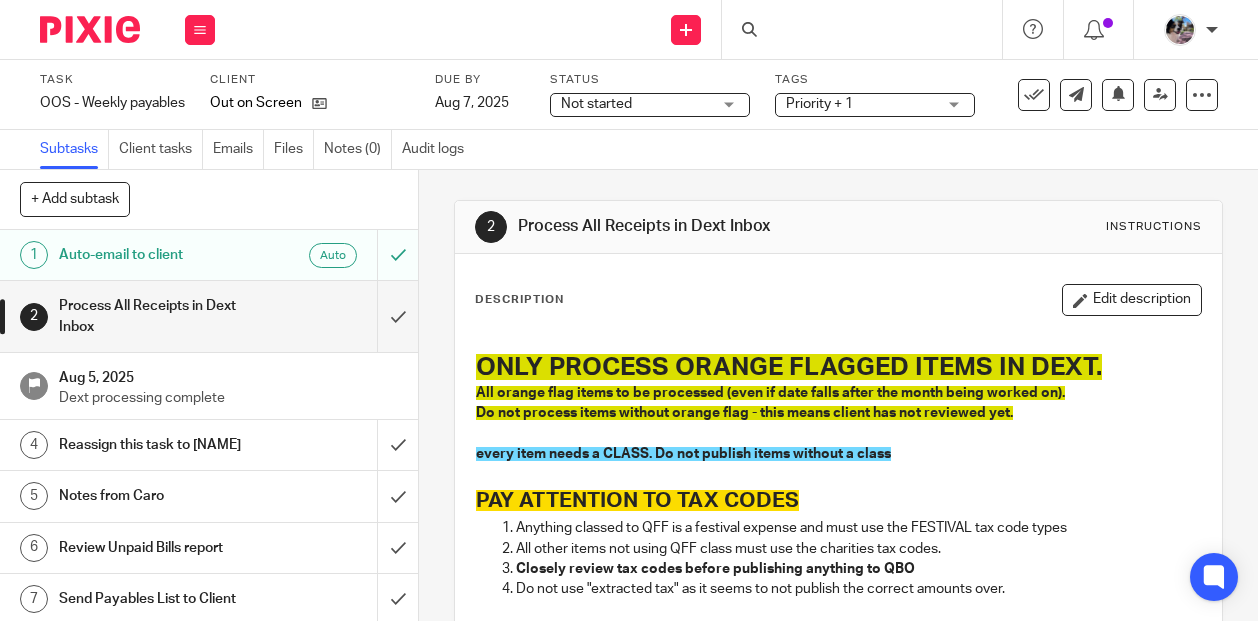 scroll, scrollTop: 0, scrollLeft: 0, axis: both 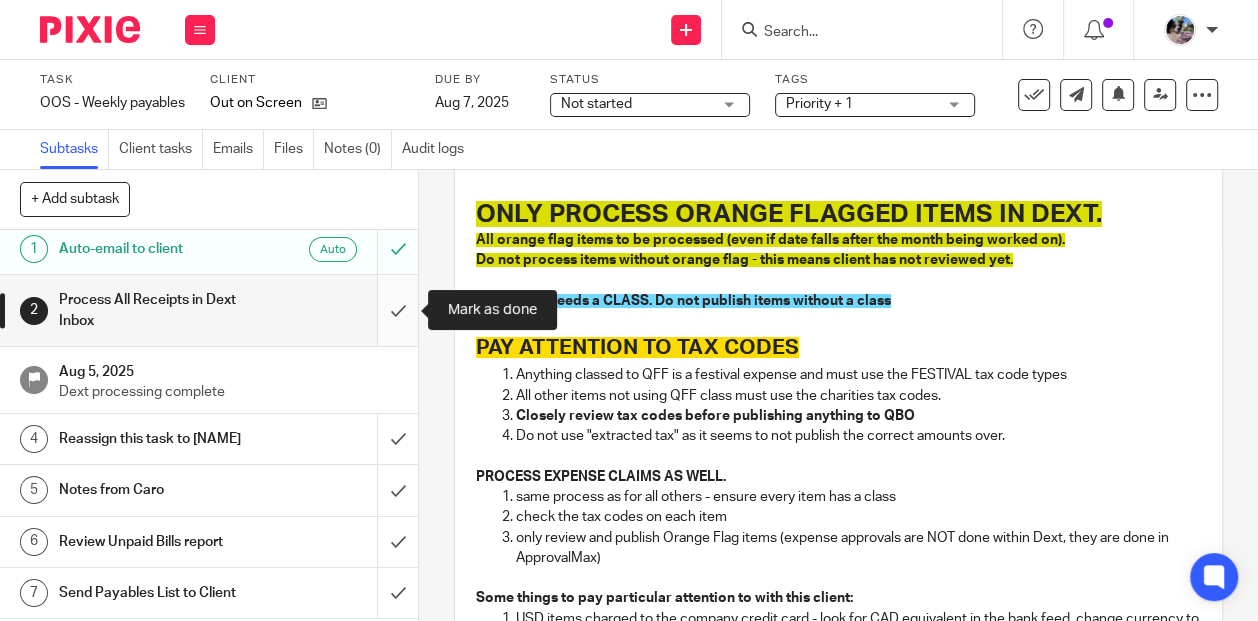 click at bounding box center [209, 310] 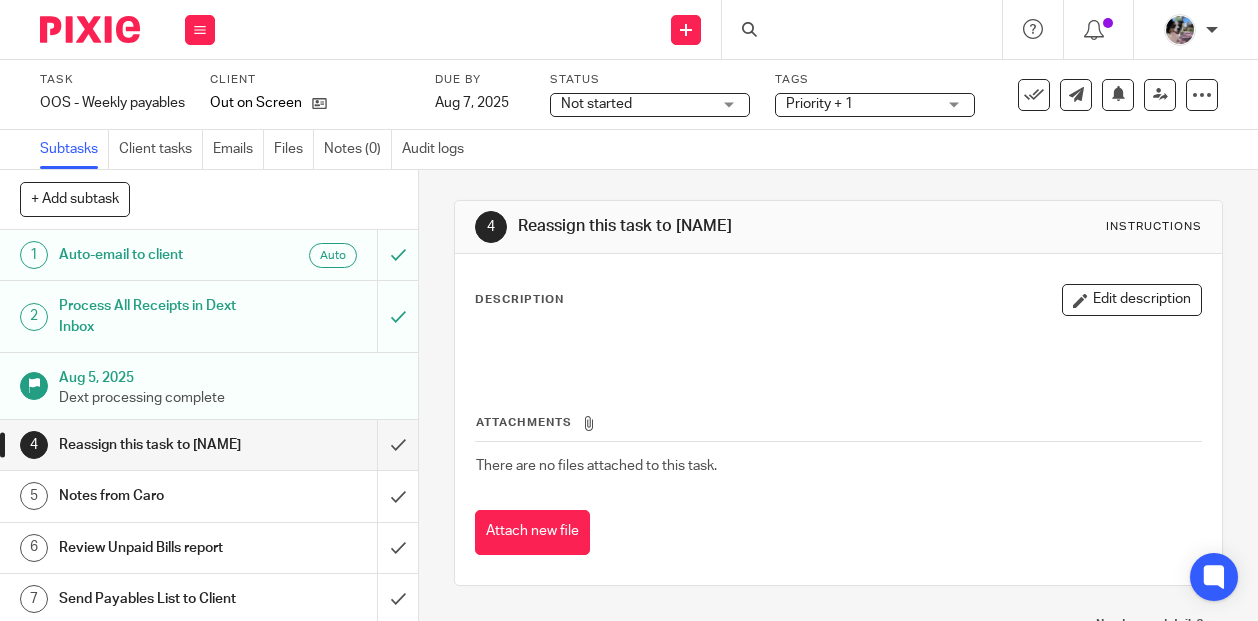 scroll, scrollTop: 0, scrollLeft: 0, axis: both 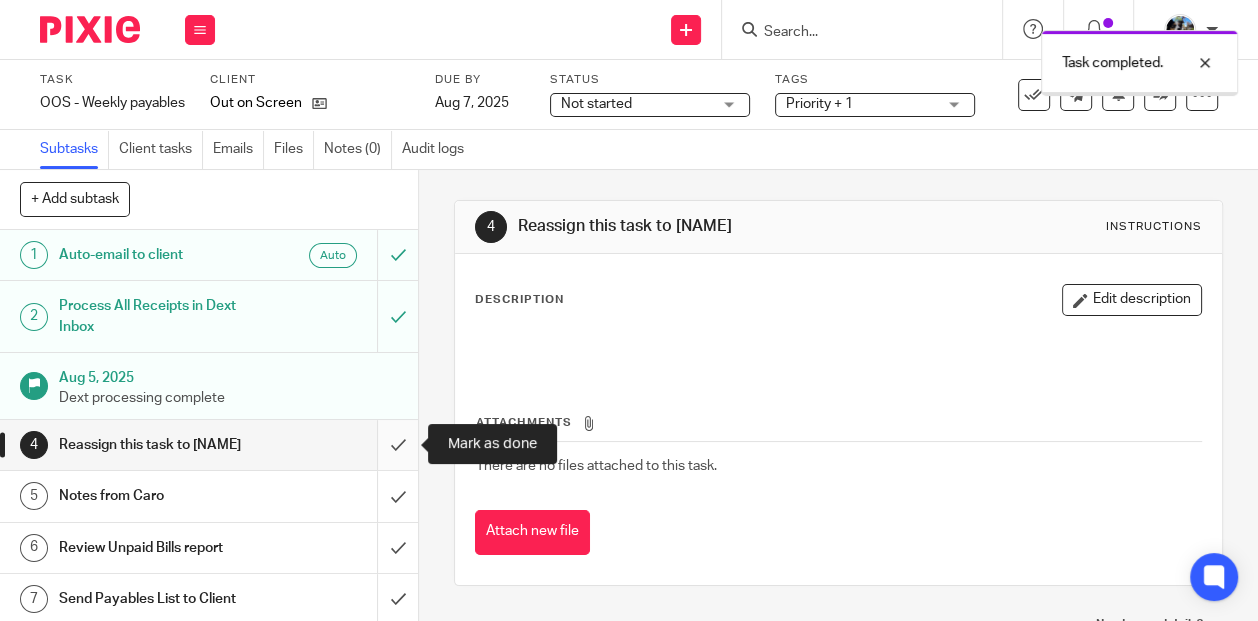 click at bounding box center (209, 445) 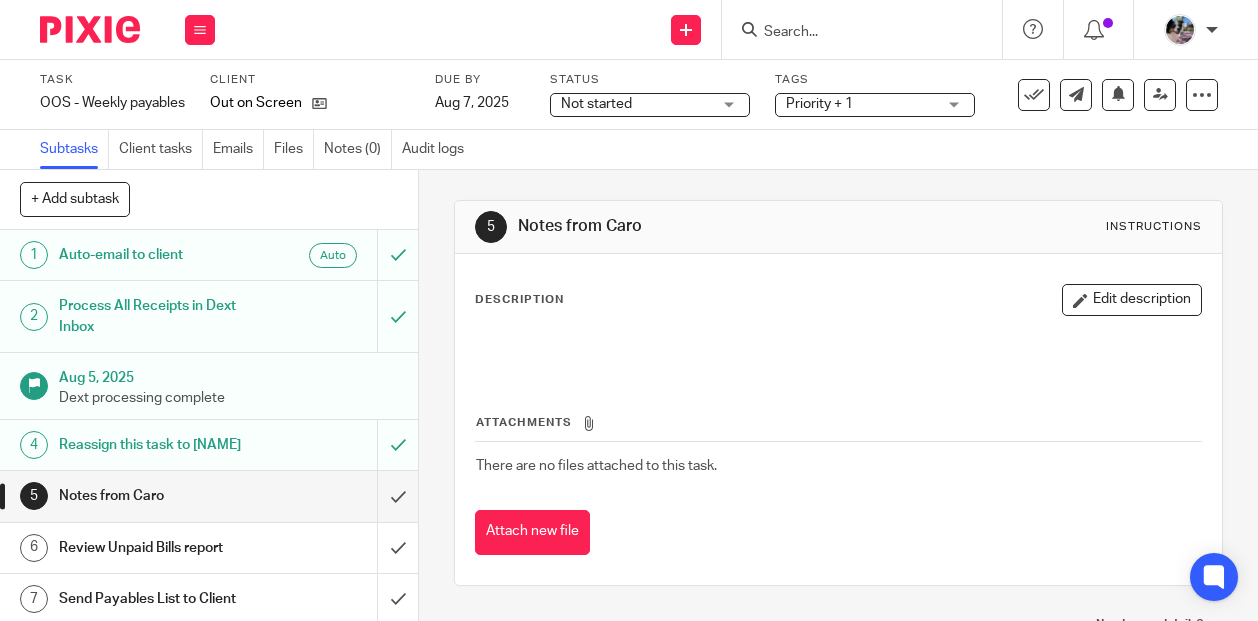 scroll, scrollTop: 0, scrollLeft: 0, axis: both 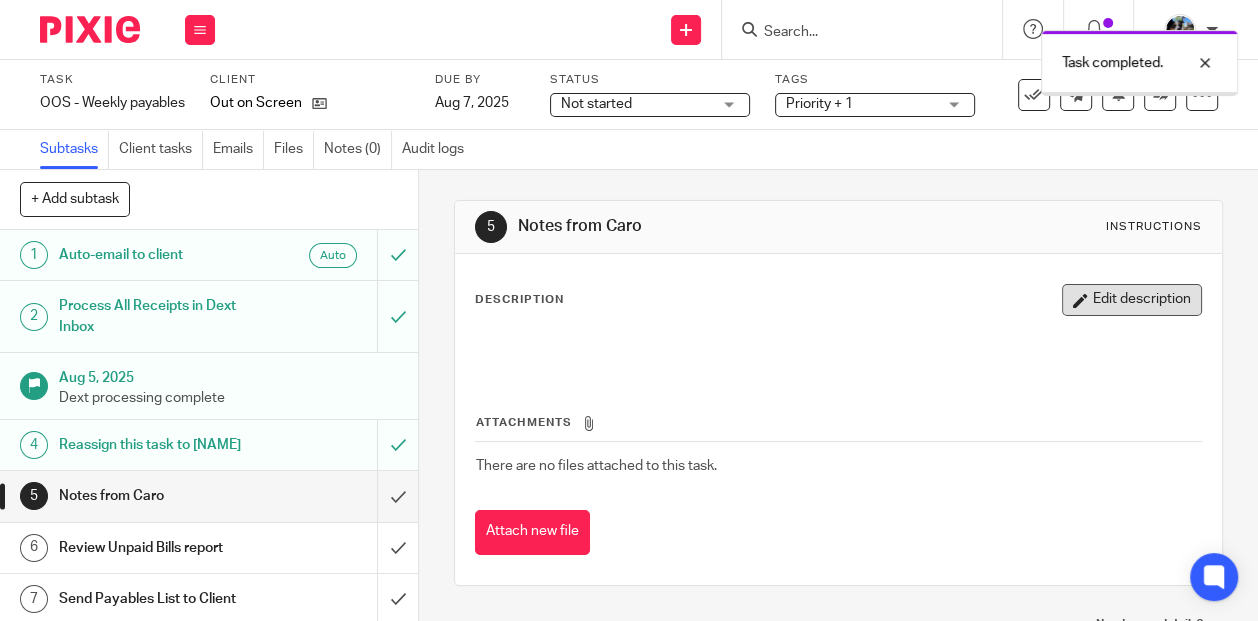click on "Edit description" at bounding box center [1132, 300] 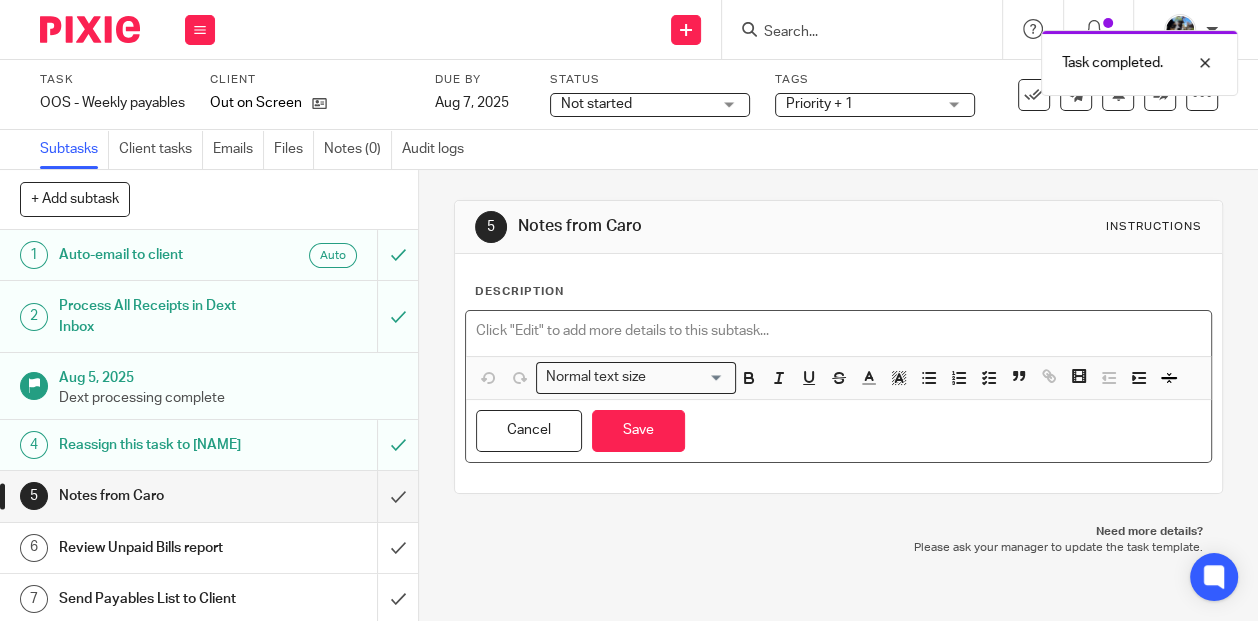 click at bounding box center (838, 333) 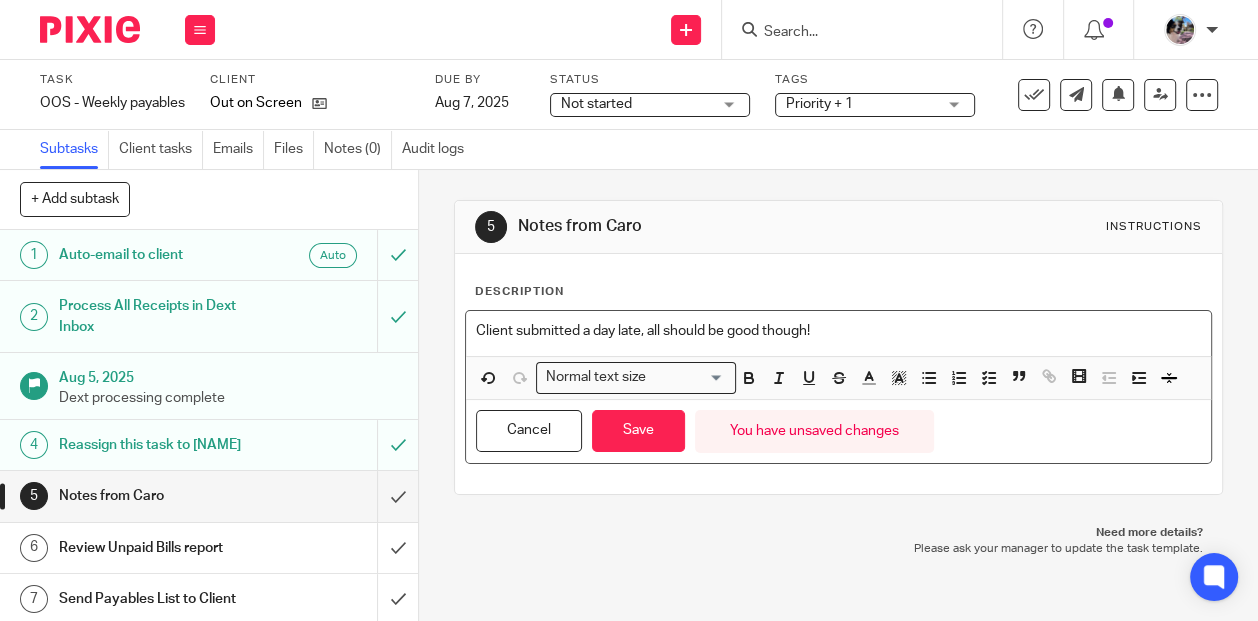 click on "Client submitted a day late, all should be good though!" at bounding box center [838, 331] 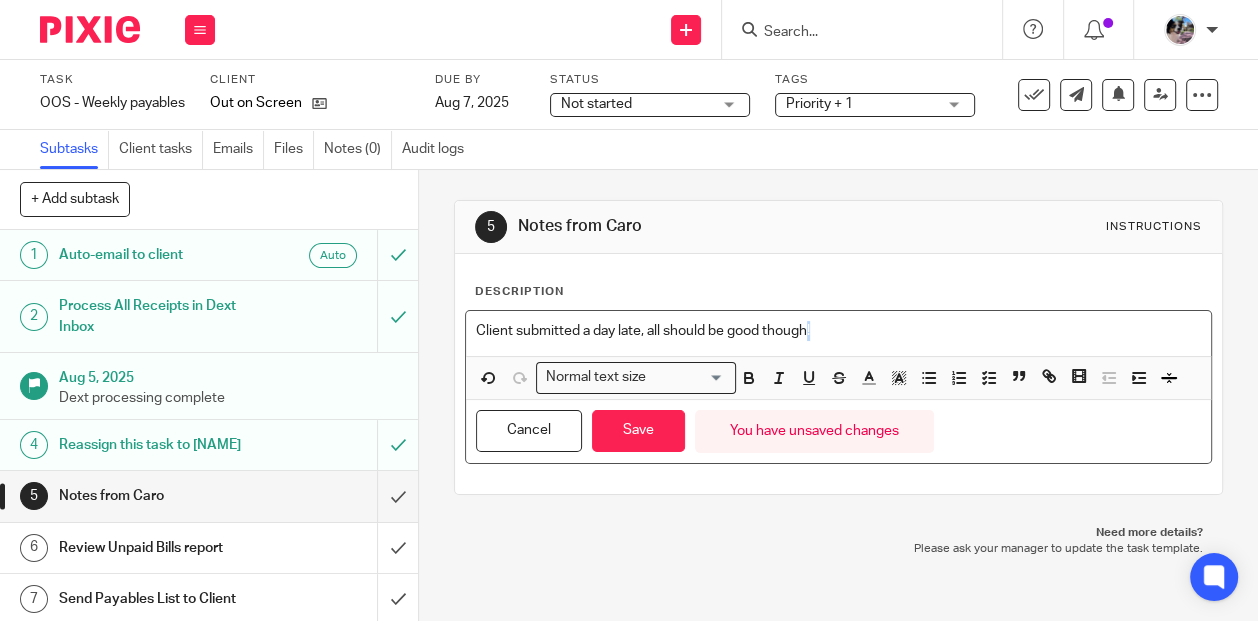 click on "Client submitted a day late, all should be good though!" at bounding box center [838, 331] 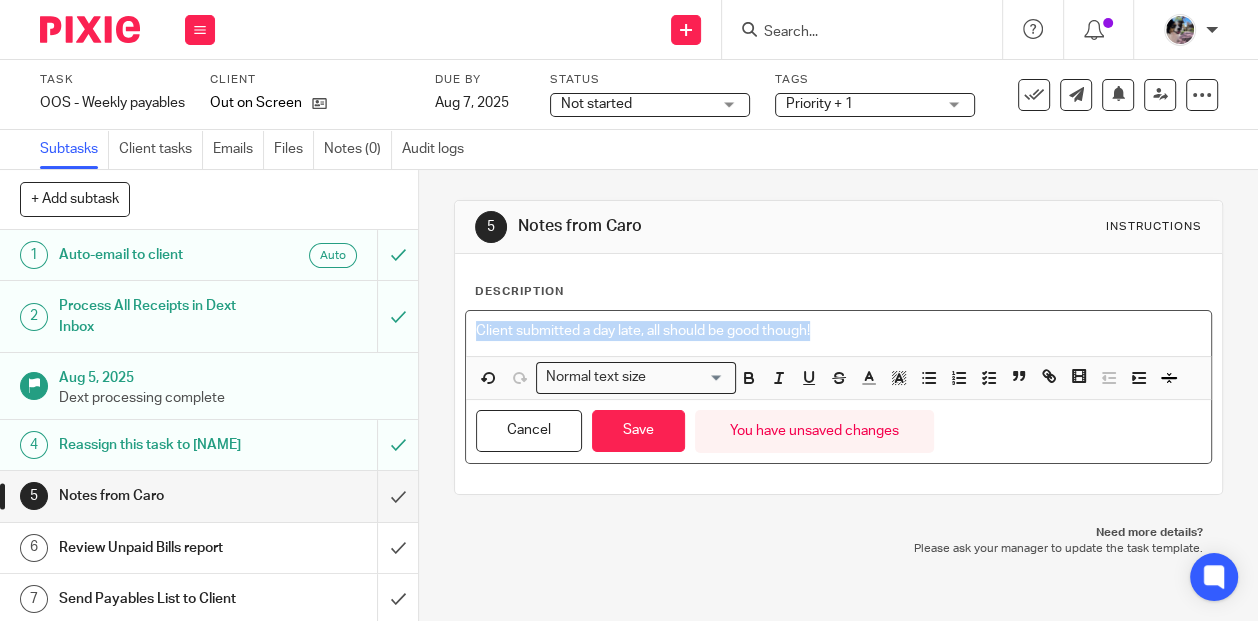 click on "Client submitted a day late, all should be good though!" at bounding box center [838, 331] 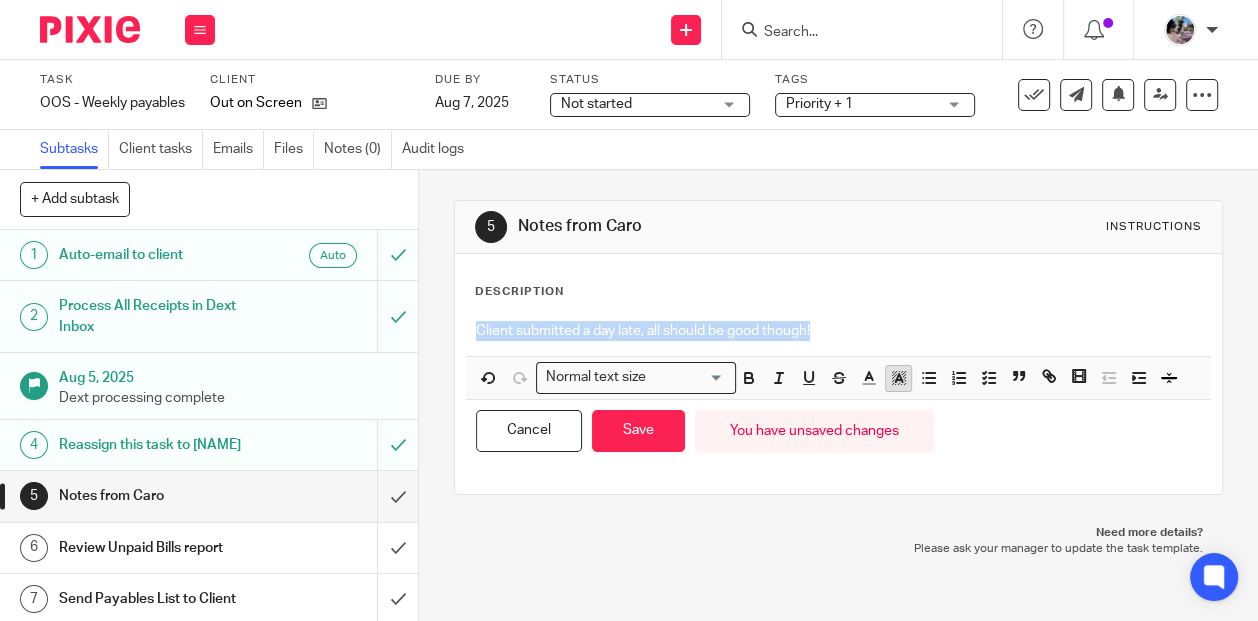 click 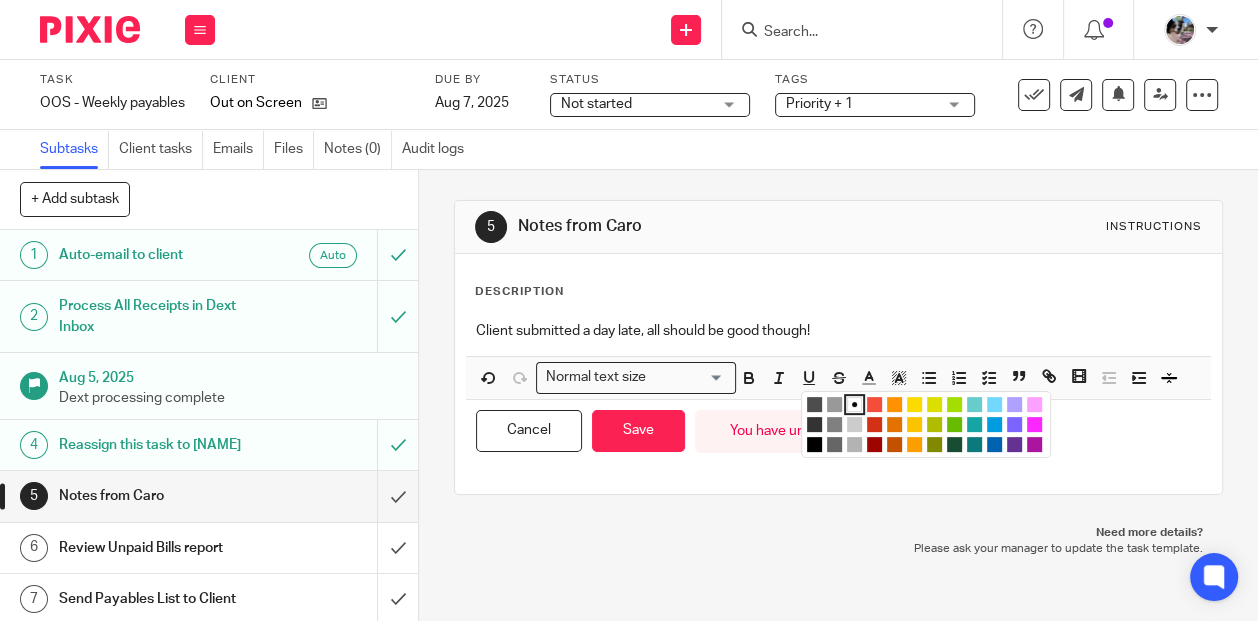 click at bounding box center (994, 404) 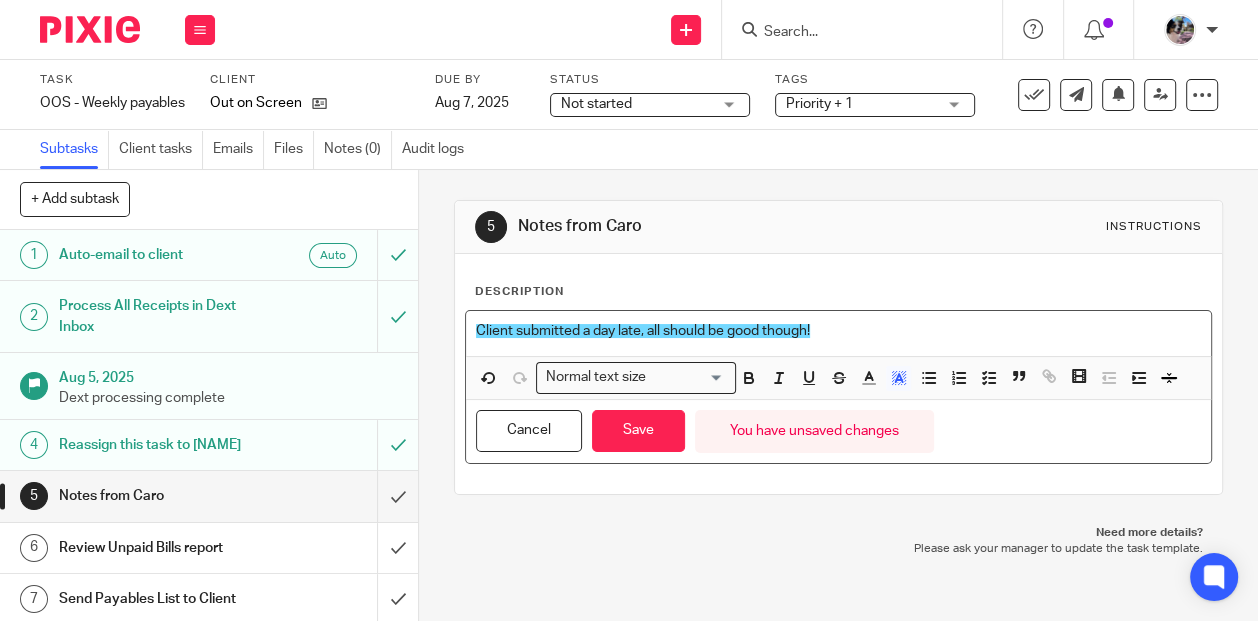 click on "Client submitted a day late, all should be good though!" at bounding box center (643, 331) 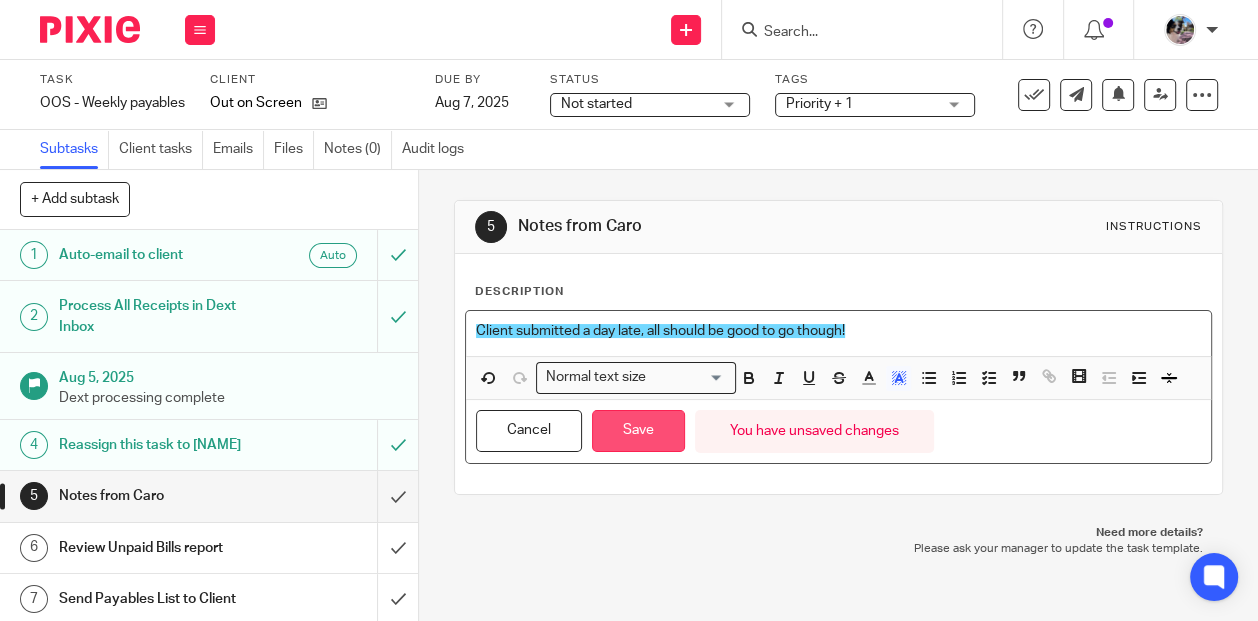click on "Save" at bounding box center (638, 431) 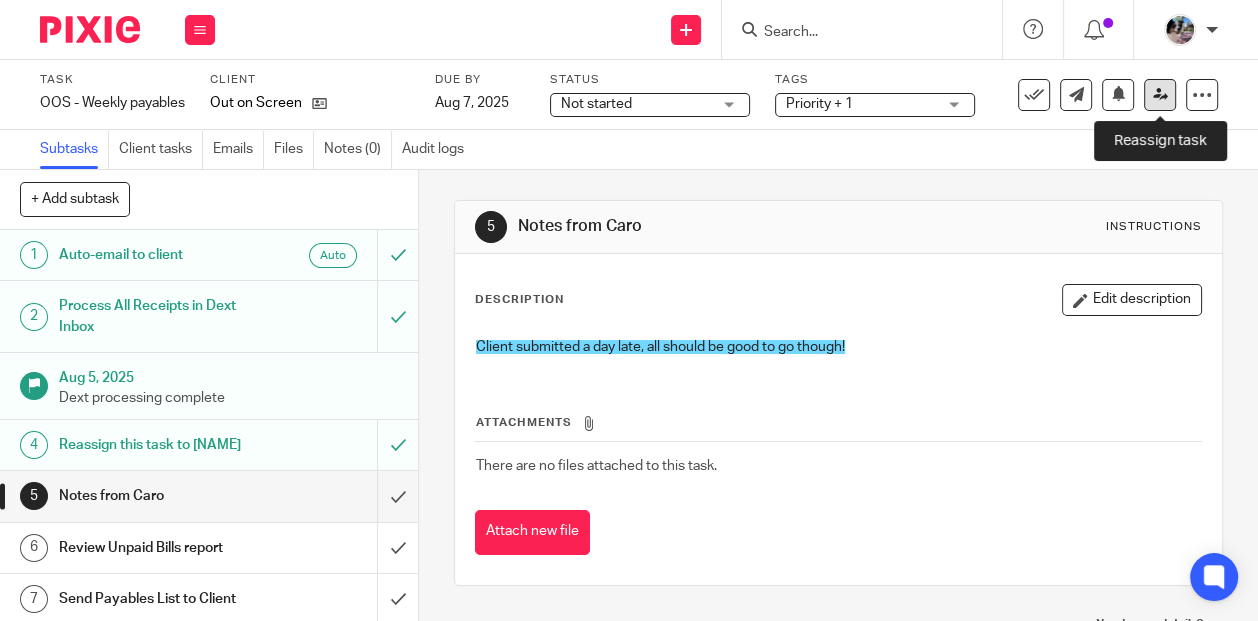 click at bounding box center (1160, 95) 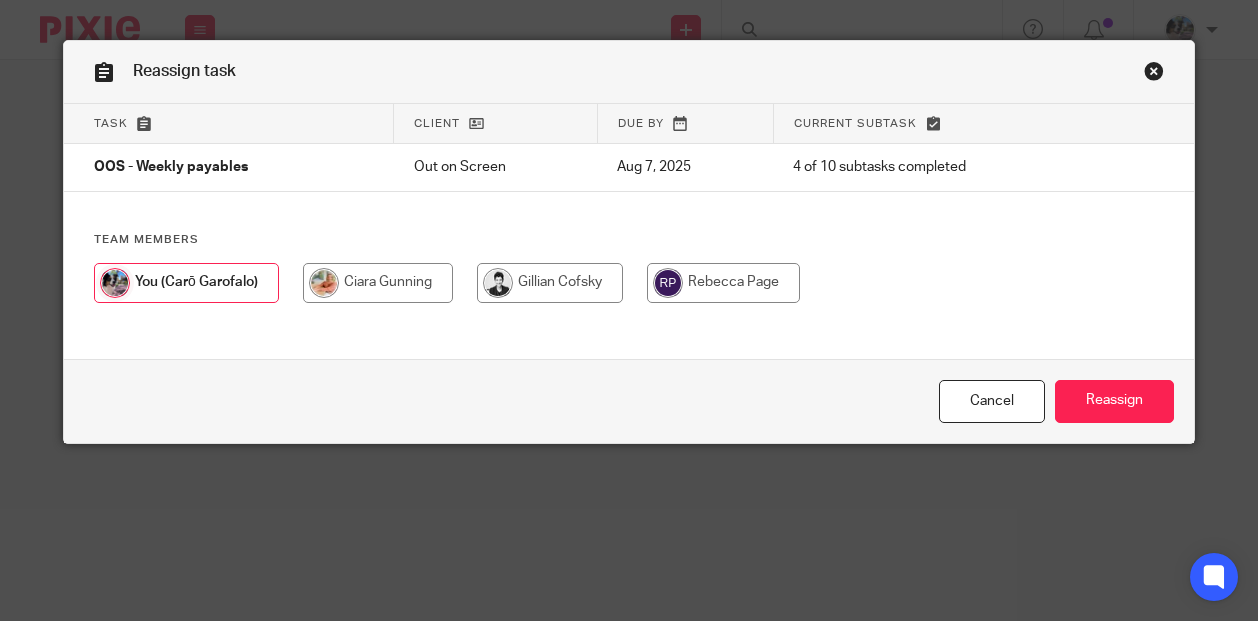 scroll, scrollTop: 0, scrollLeft: 0, axis: both 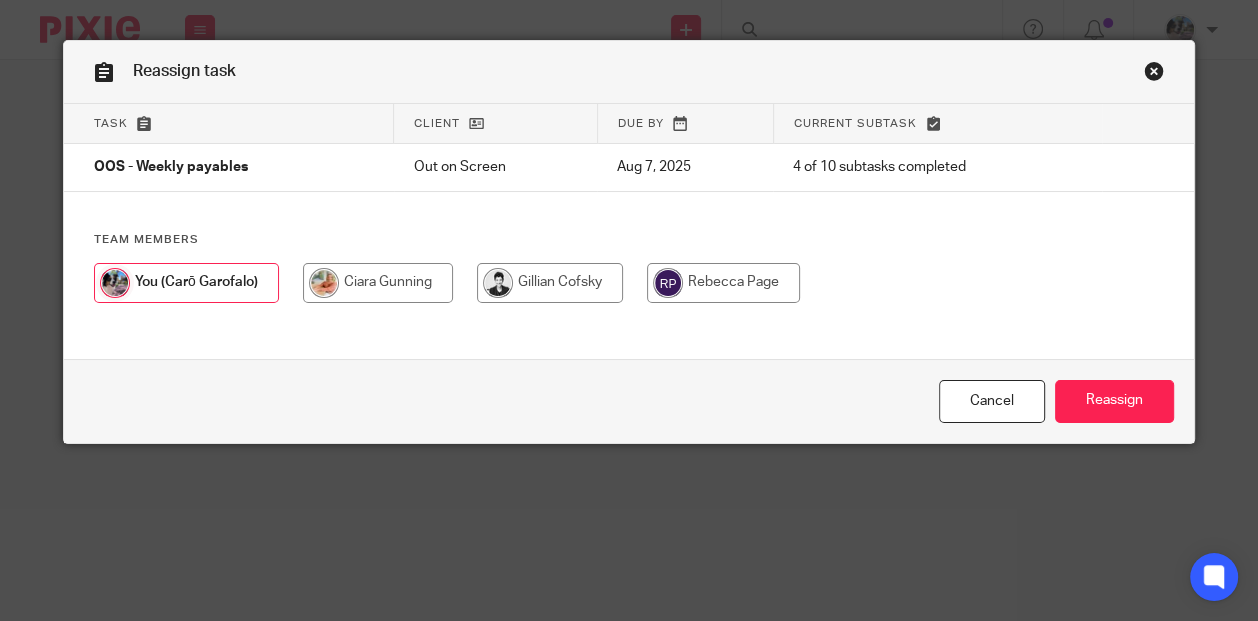 click at bounding box center [550, 283] 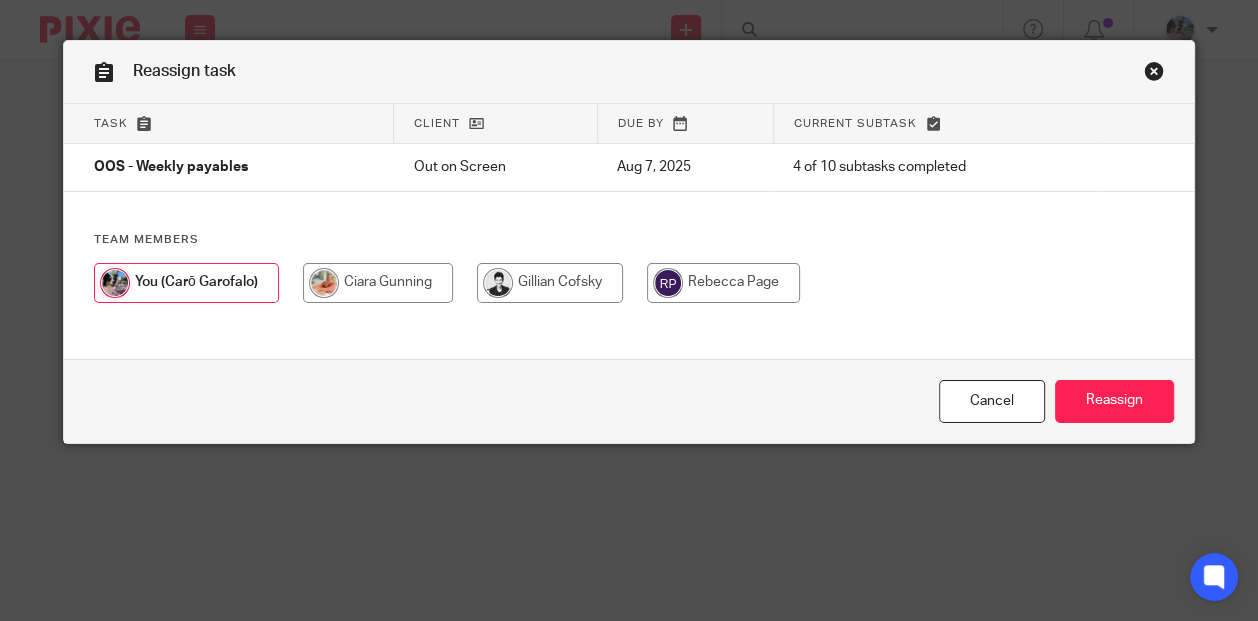 radio on "true" 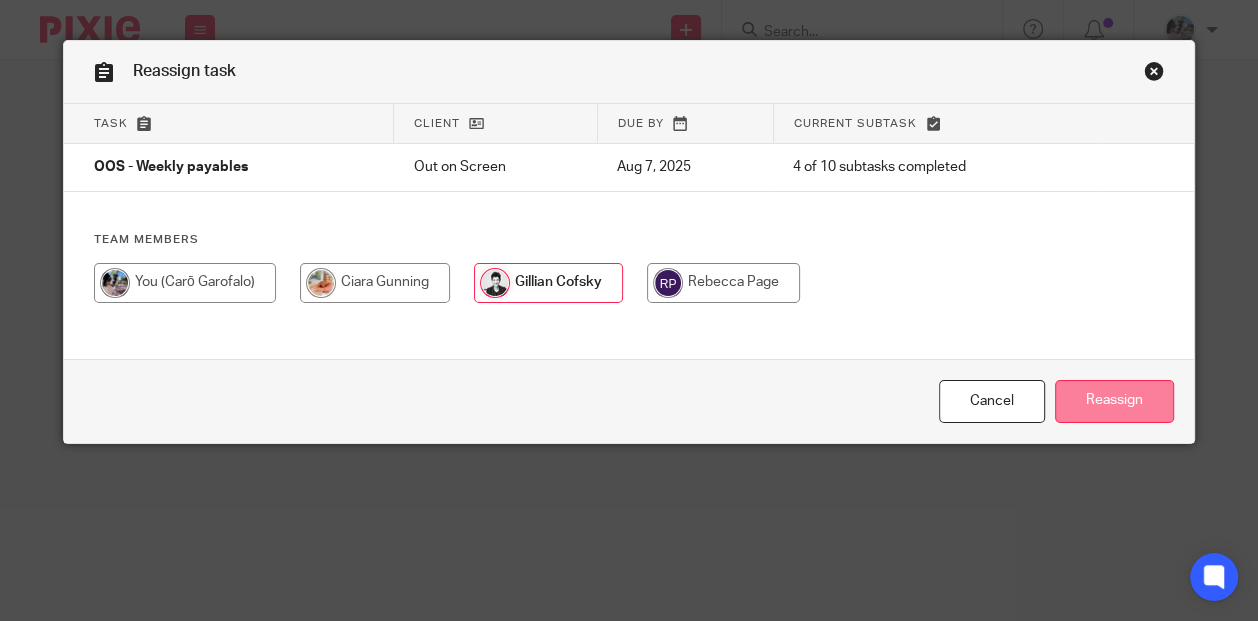 click on "Reassign" at bounding box center (1114, 401) 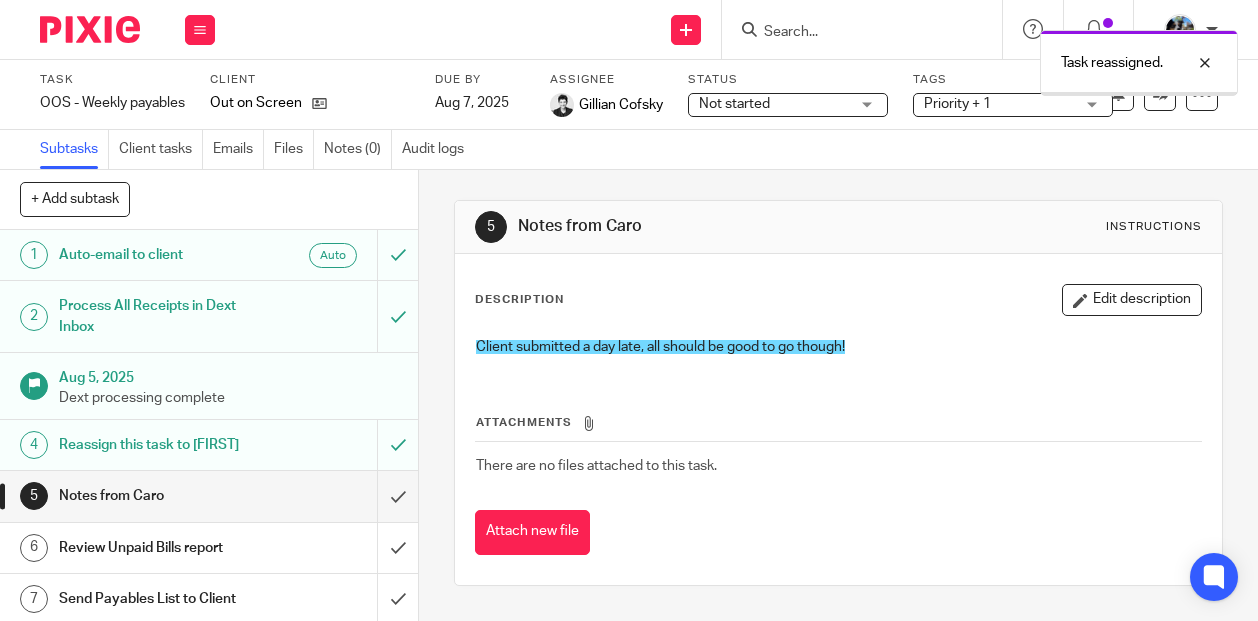 scroll, scrollTop: 0, scrollLeft: 0, axis: both 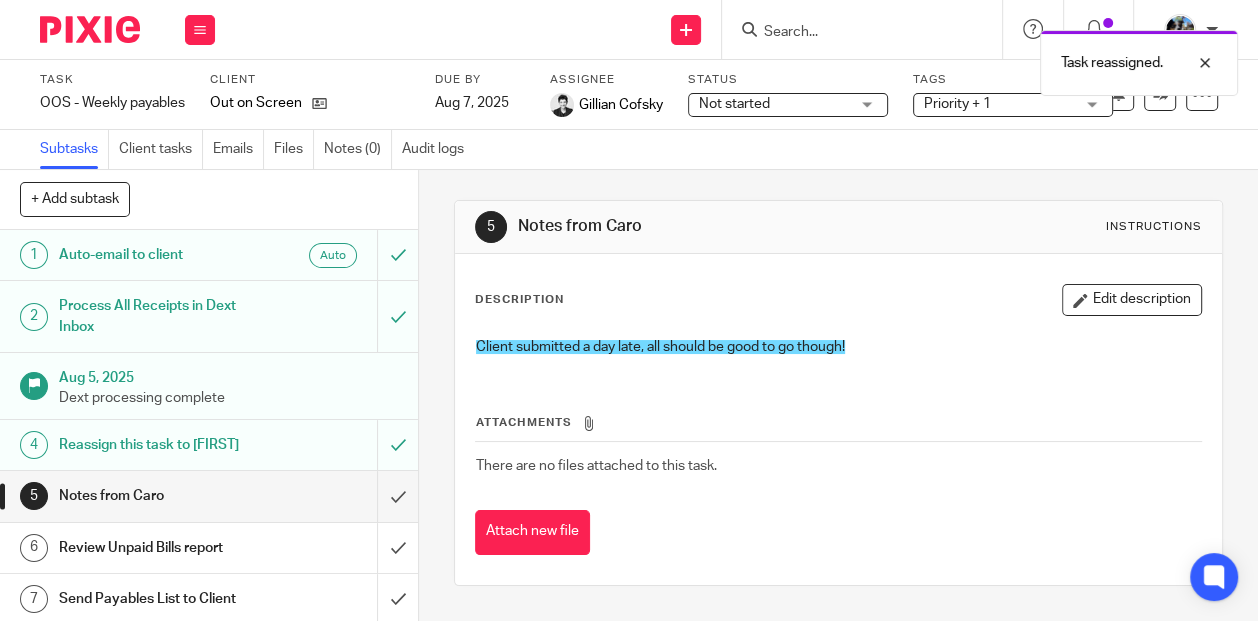 click on "Task reassigned." at bounding box center (933, 58) 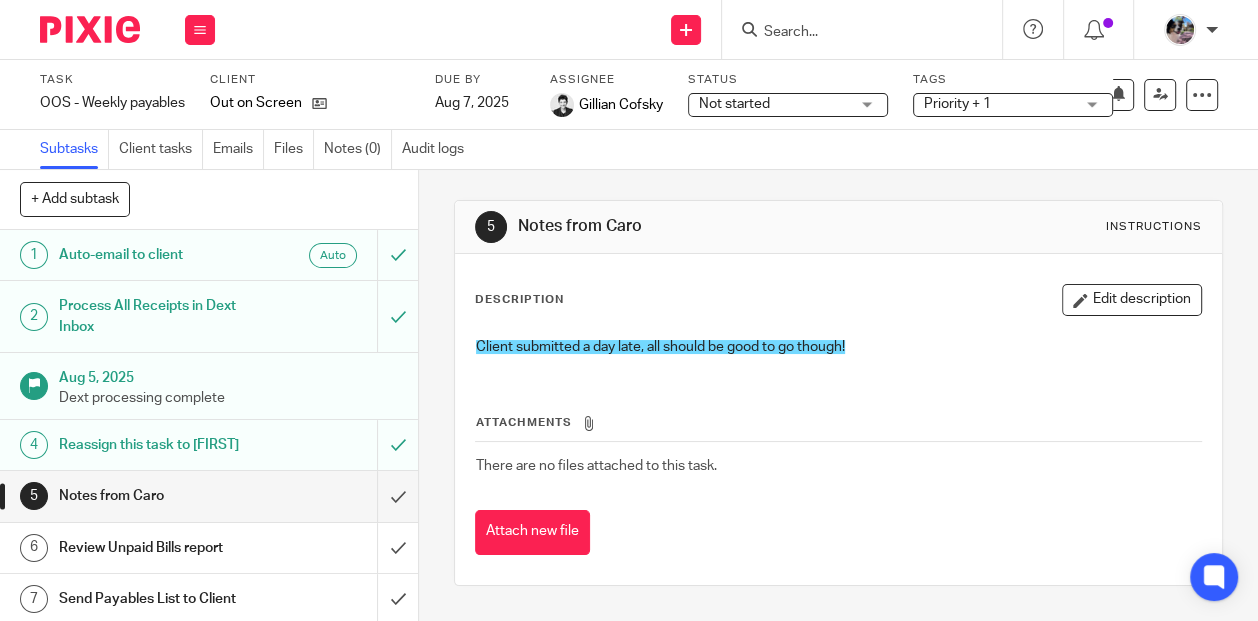 click on "Task reassigned." at bounding box center [933, 58] 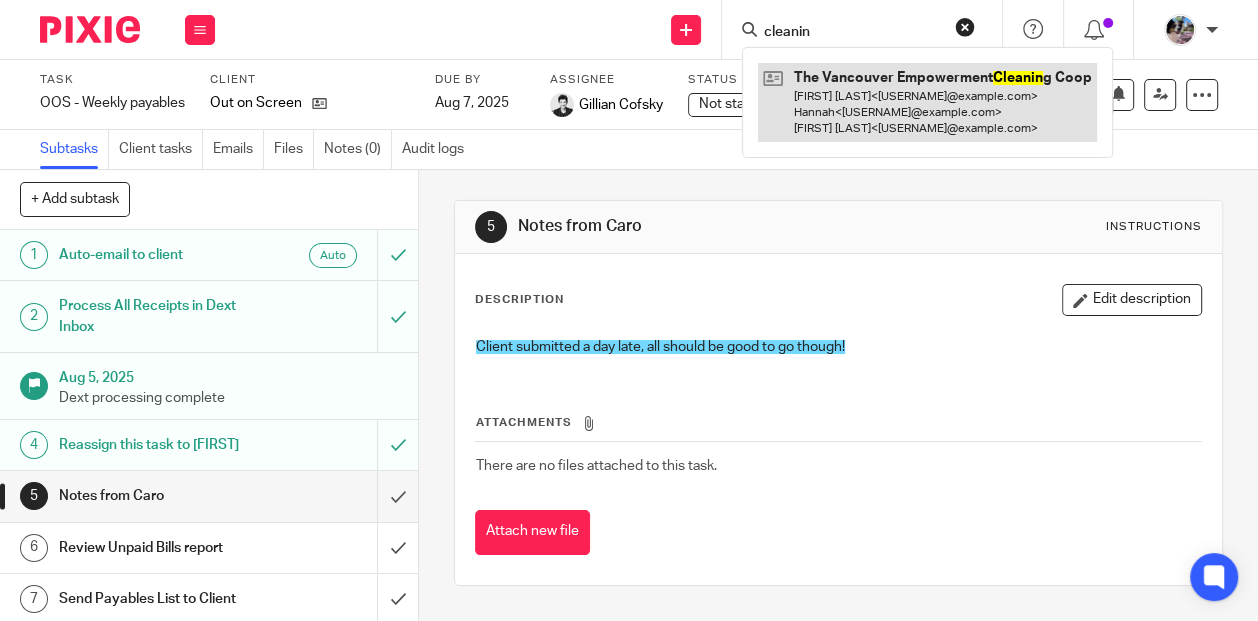 type on "cleanin" 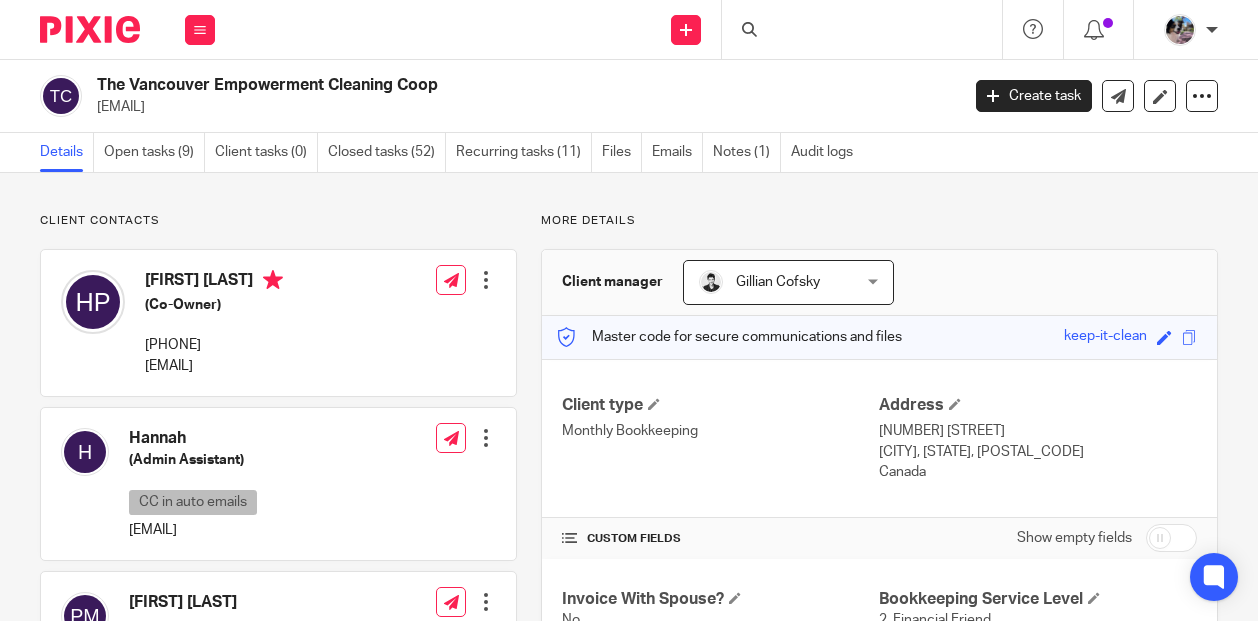 scroll, scrollTop: 0, scrollLeft: 0, axis: both 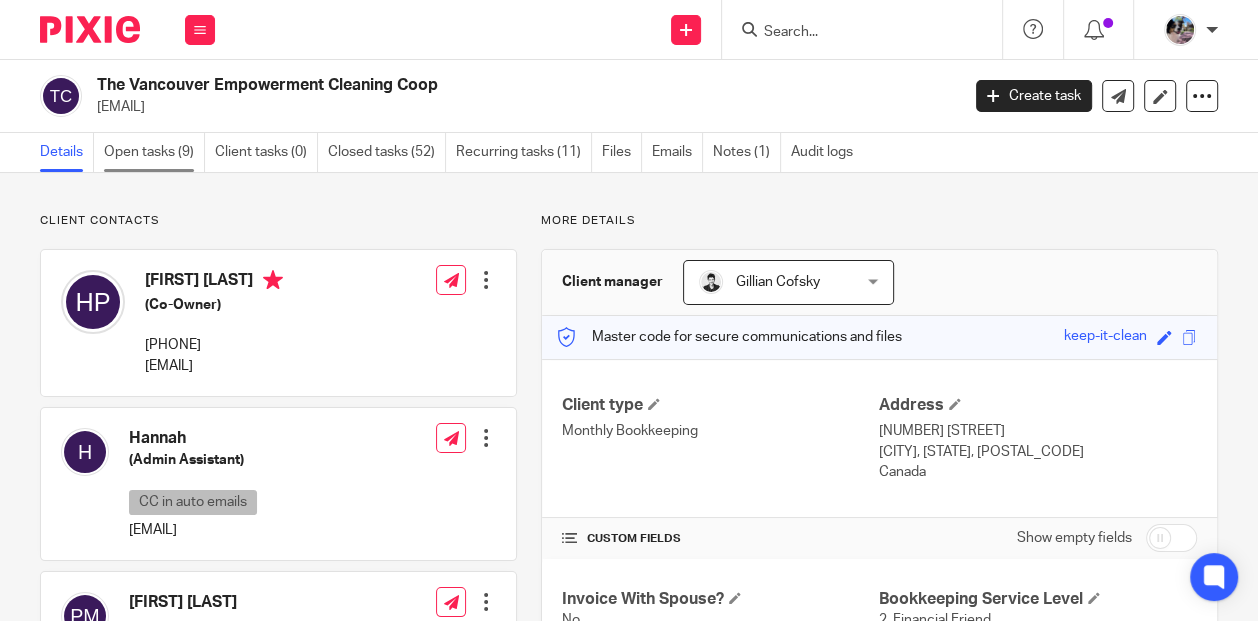 click on "Open tasks (9)" at bounding box center [154, 152] 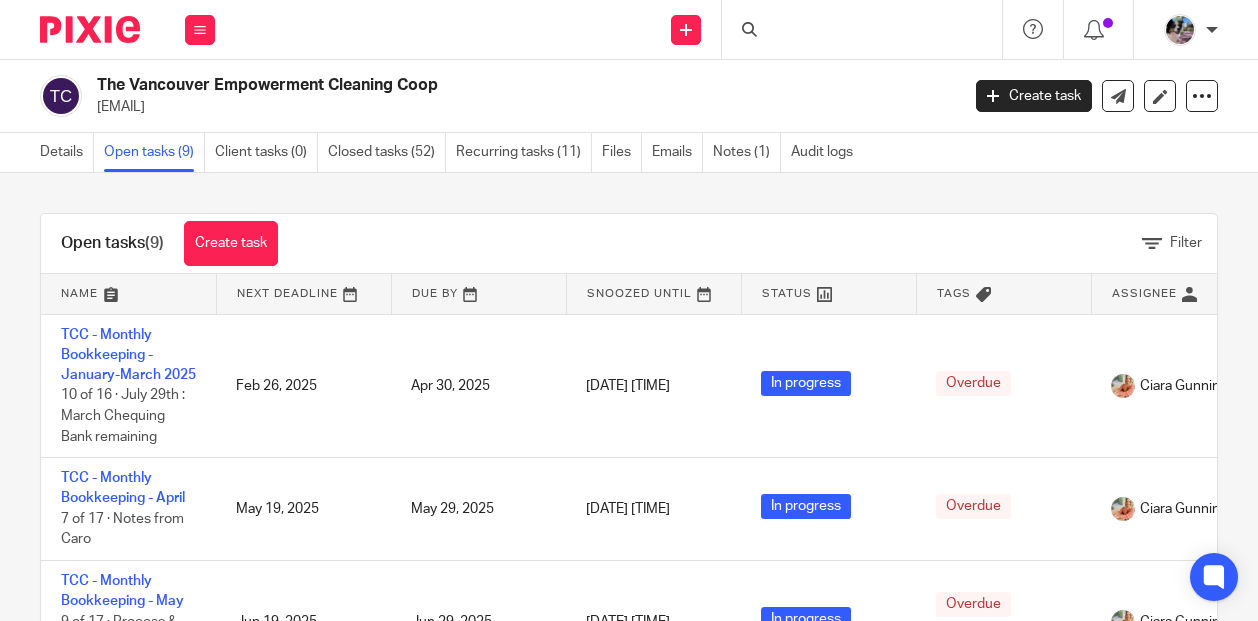 scroll, scrollTop: 0, scrollLeft: 0, axis: both 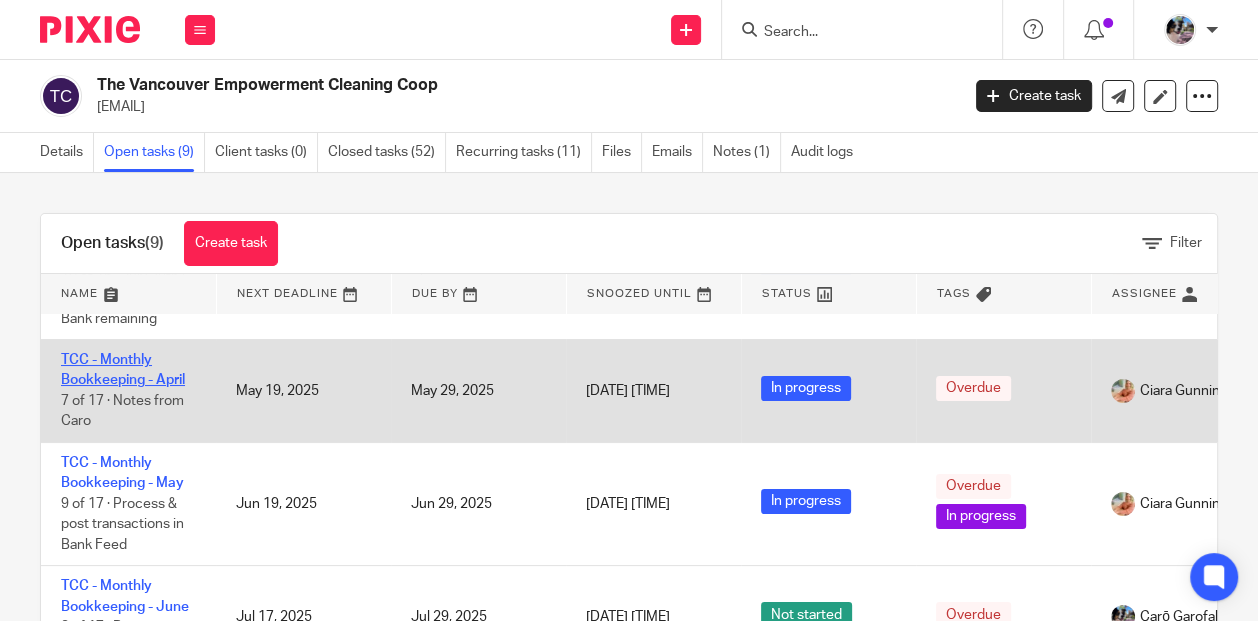 click on "TCC - Monthly Bookkeeping - April" at bounding box center (123, 370) 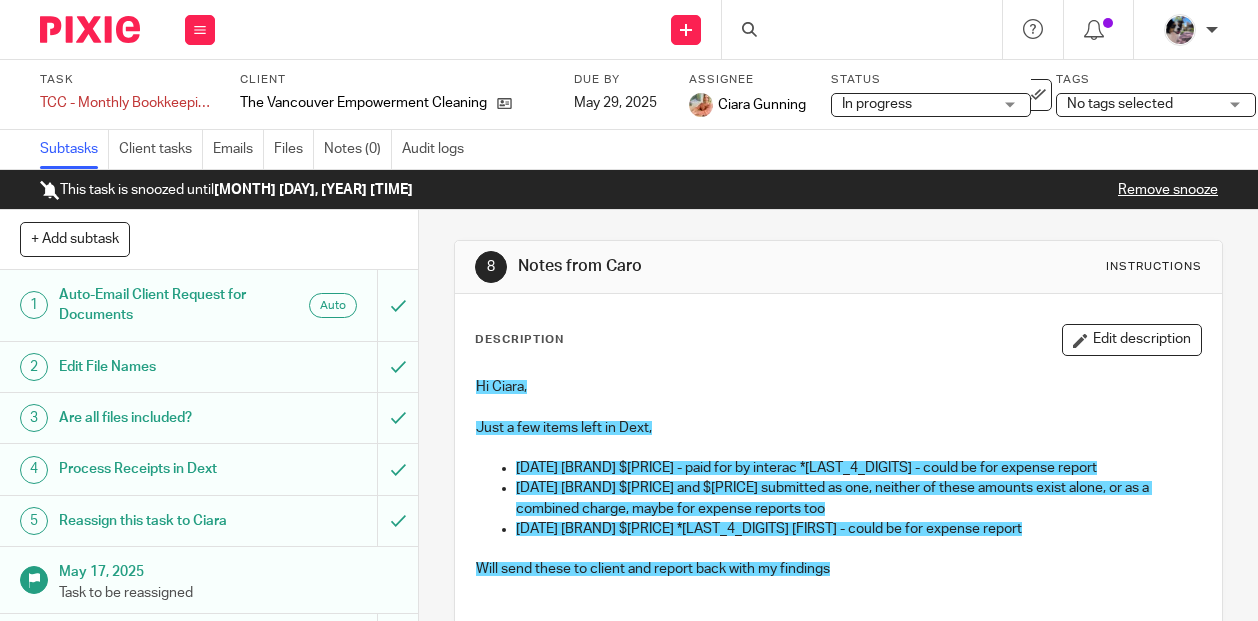 scroll, scrollTop: 0, scrollLeft: 0, axis: both 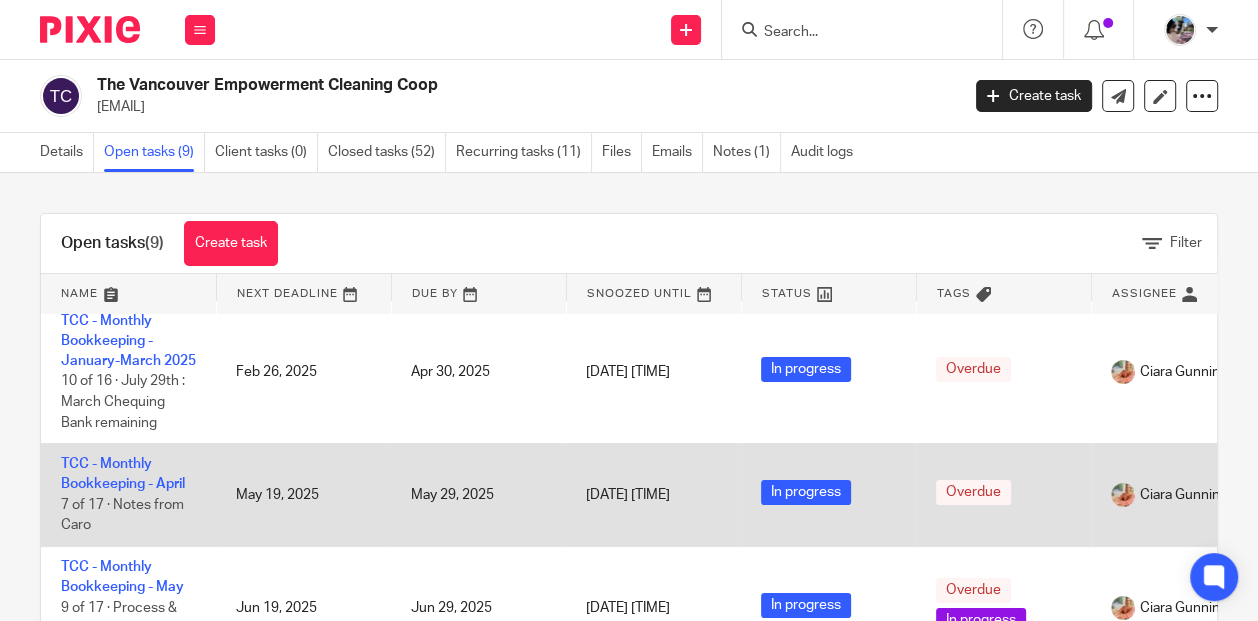 click on "TCC - Monthly Bookkeeping - April
7
of
17 ·
Notes from [NAME]" at bounding box center [128, 495] 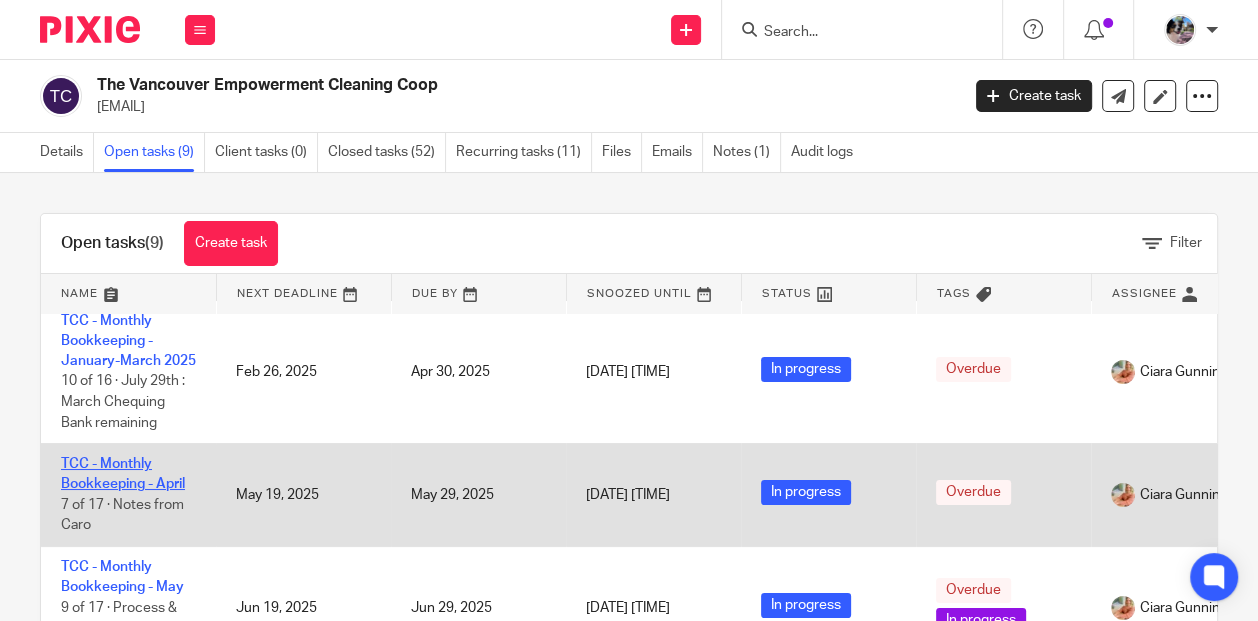 click on "TCC - Monthly Bookkeeping - April" at bounding box center (123, 474) 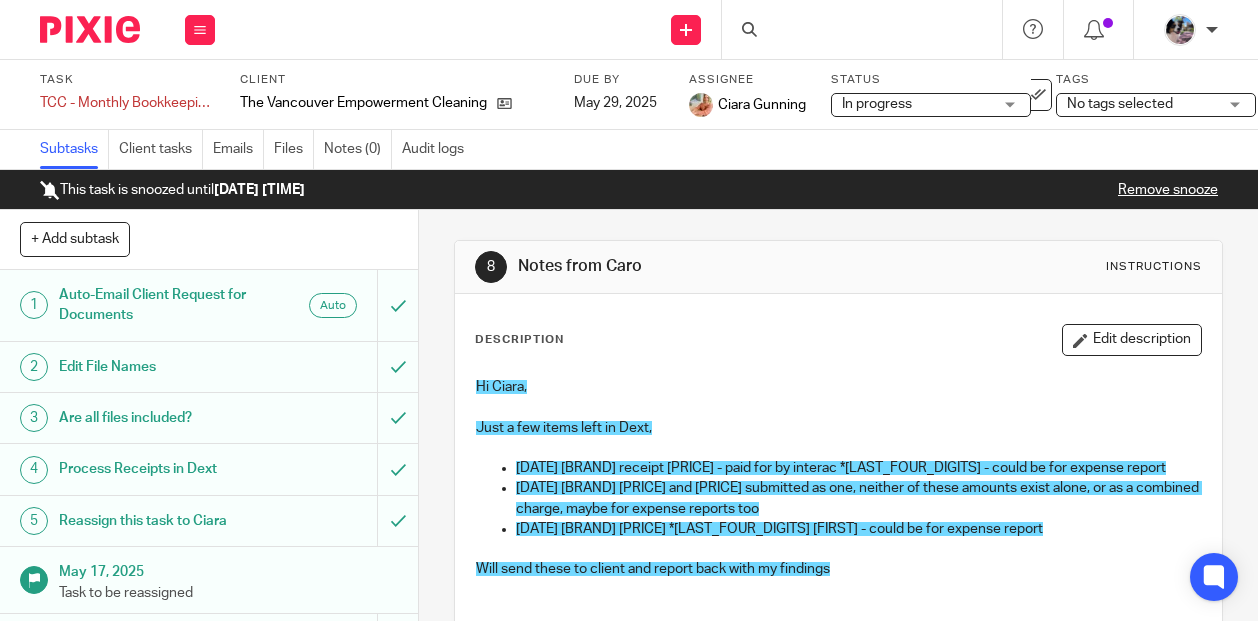 scroll, scrollTop: 0, scrollLeft: 0, axis: both 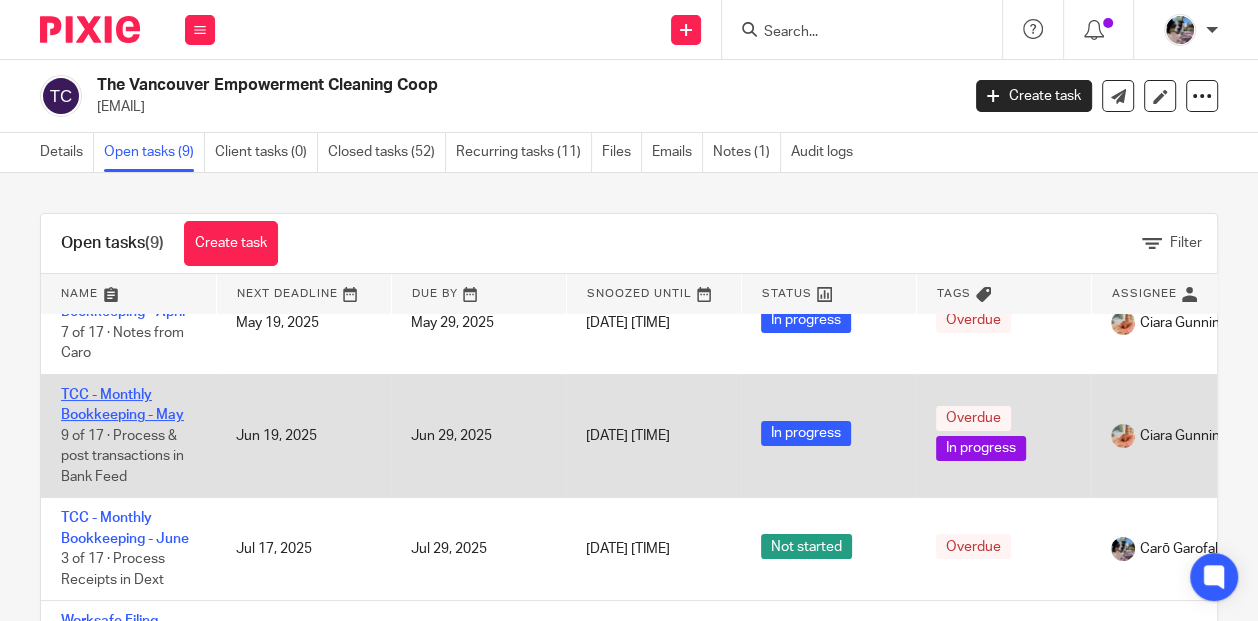 click on "TCC - Monthly Bookkeeping - May" at bounding box center (122, 405) 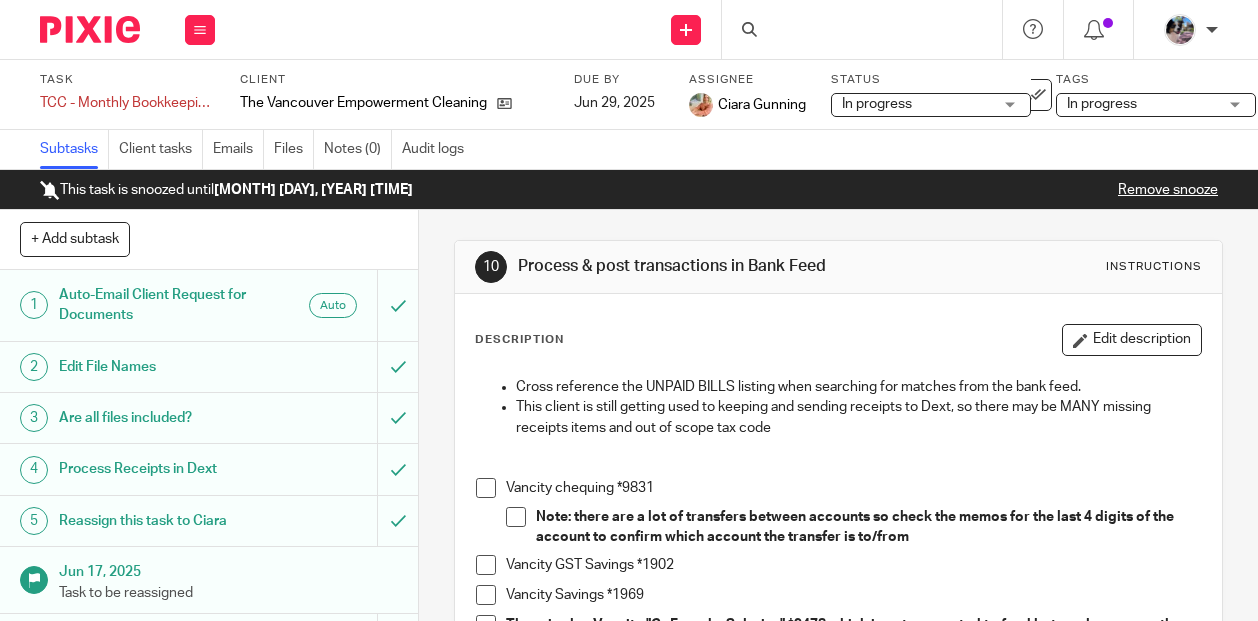 scroll, scrollTop: 0, scrollLeft: 0, axis: both 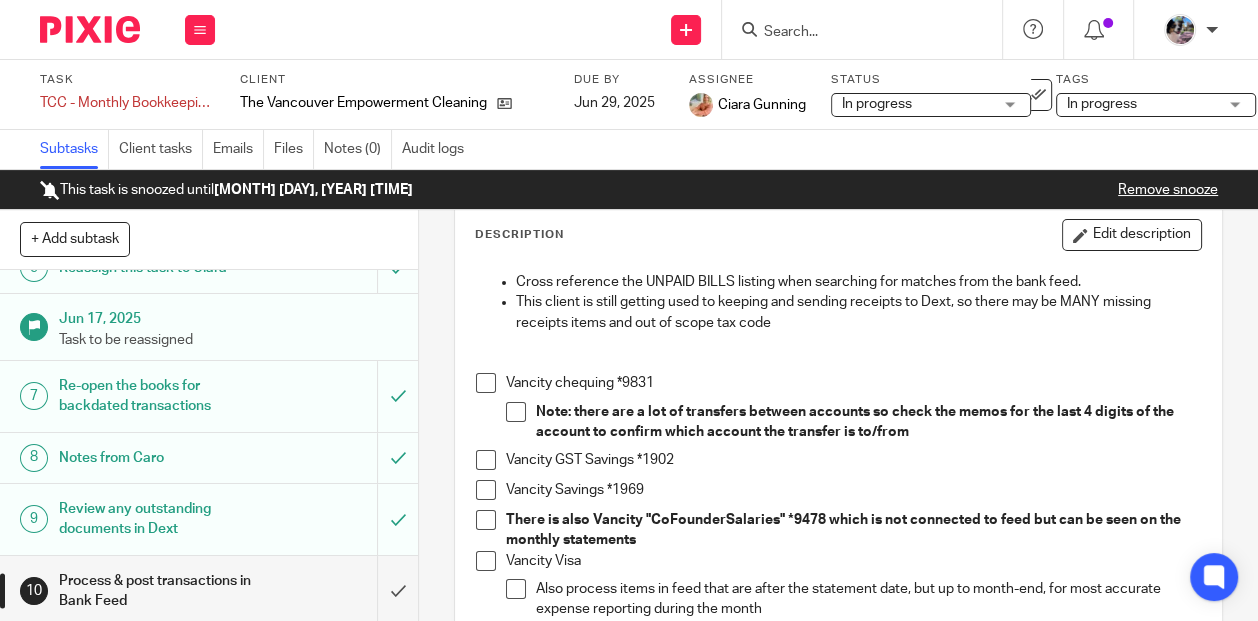 click on "8
Notes from [NAME]" at bounding box center (188, 458) 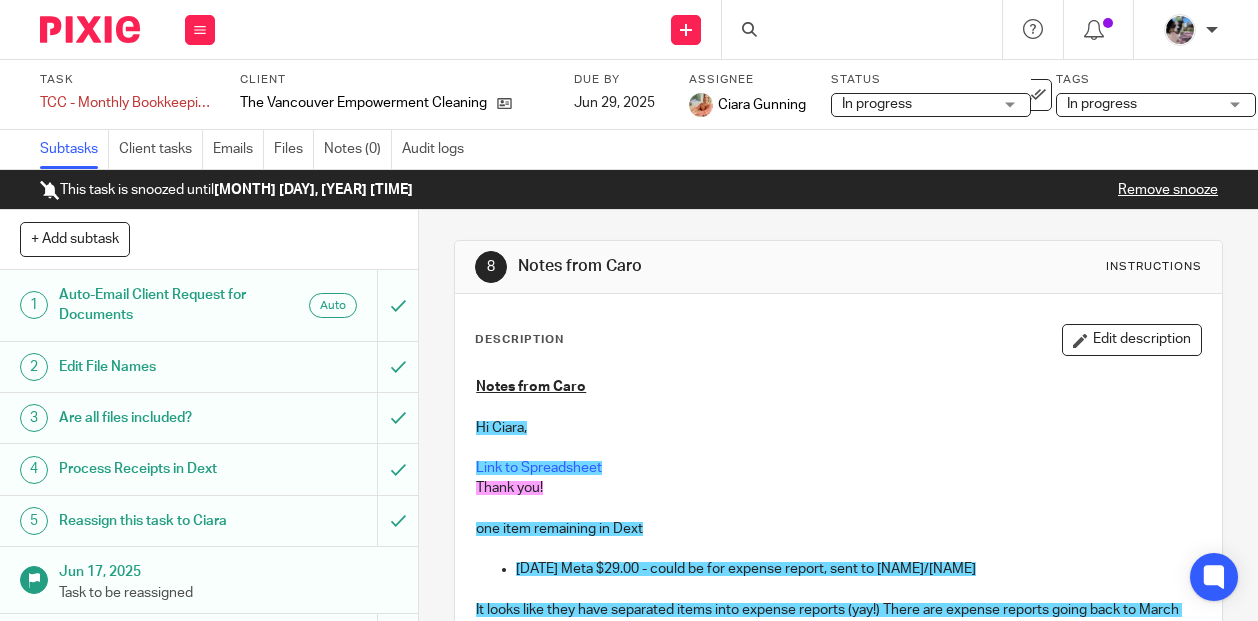 scroll, scrollTop: 0, scrollLeft: 0, axis: both 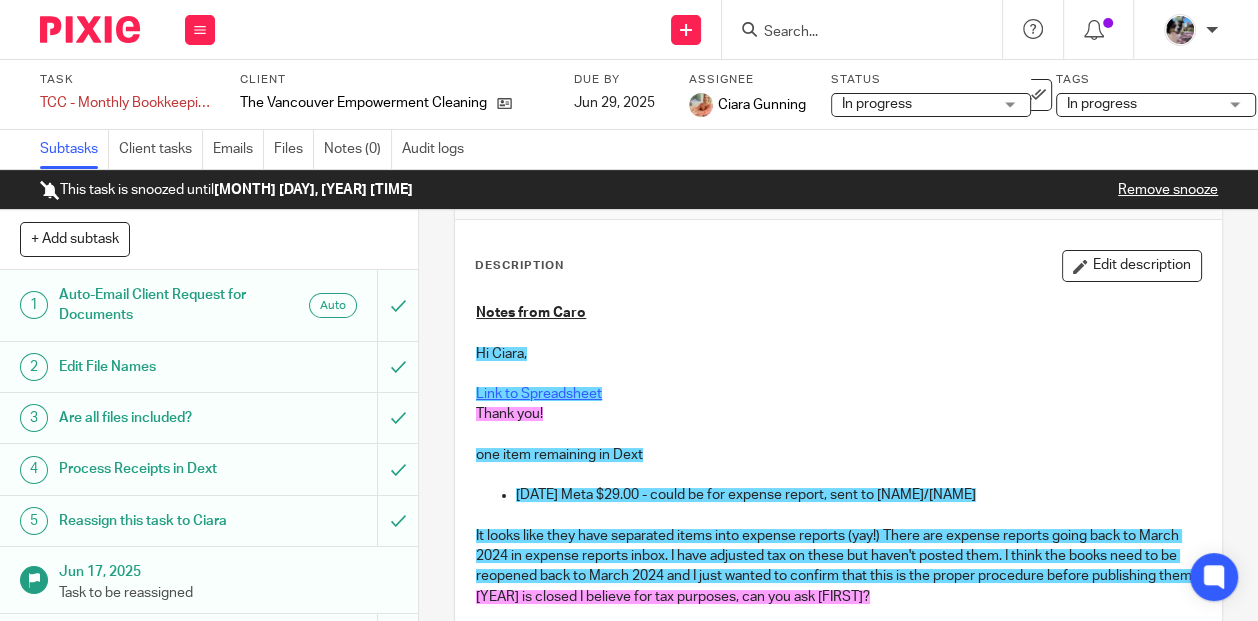 click on "Link to Spreadsheet" at bounding box center [539, 394] 